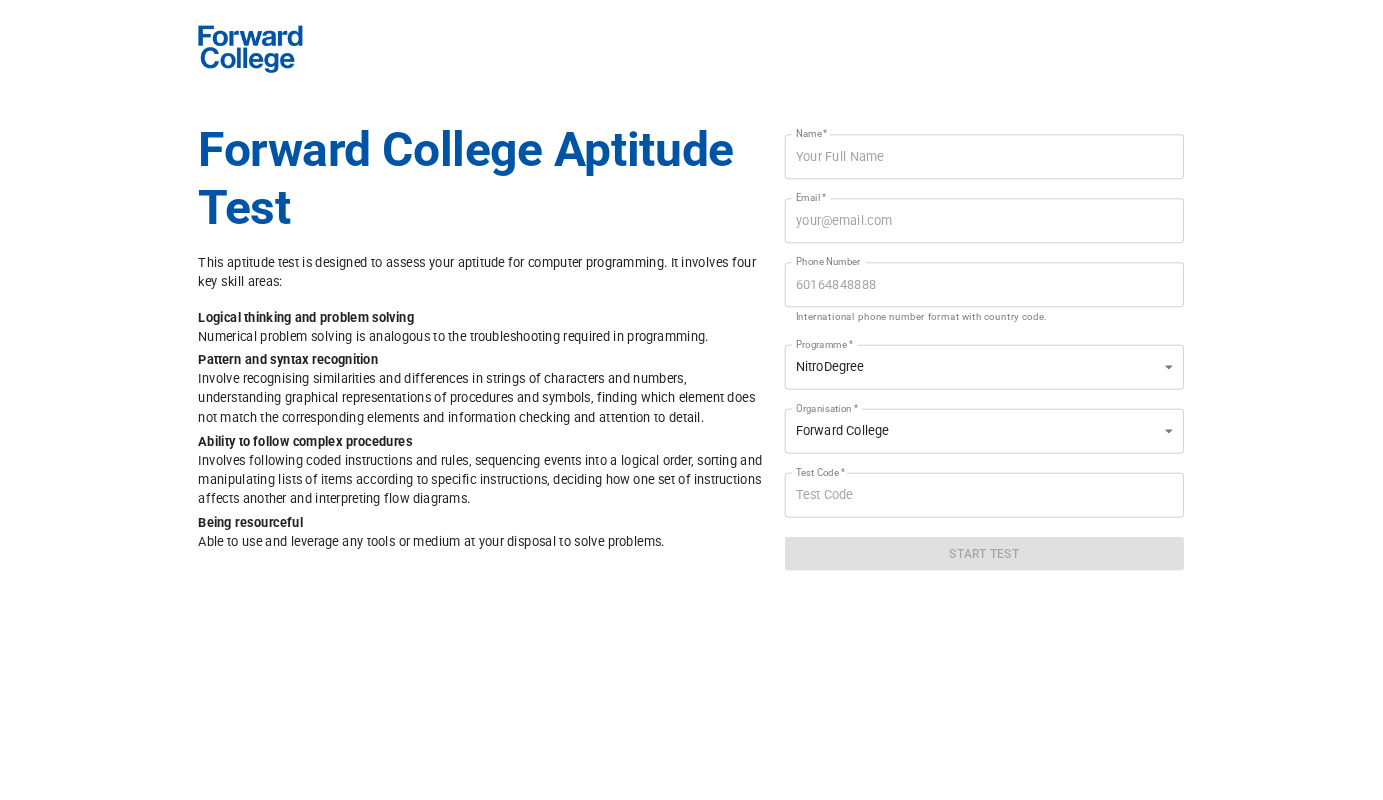 scroll, scrollTop: 0, scrollLeft: 0, axis: both 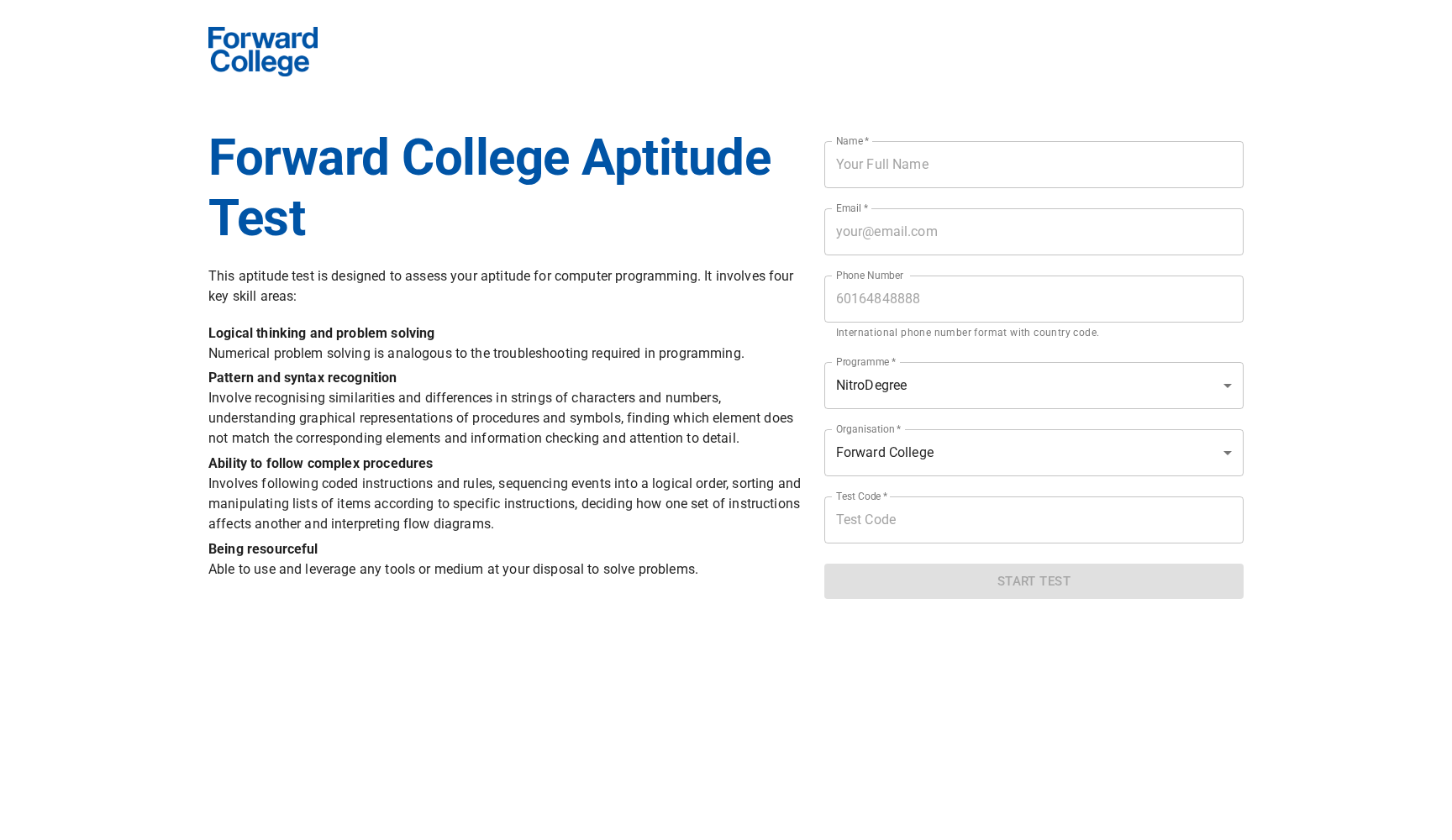 click at bounding box center [1034, 165] 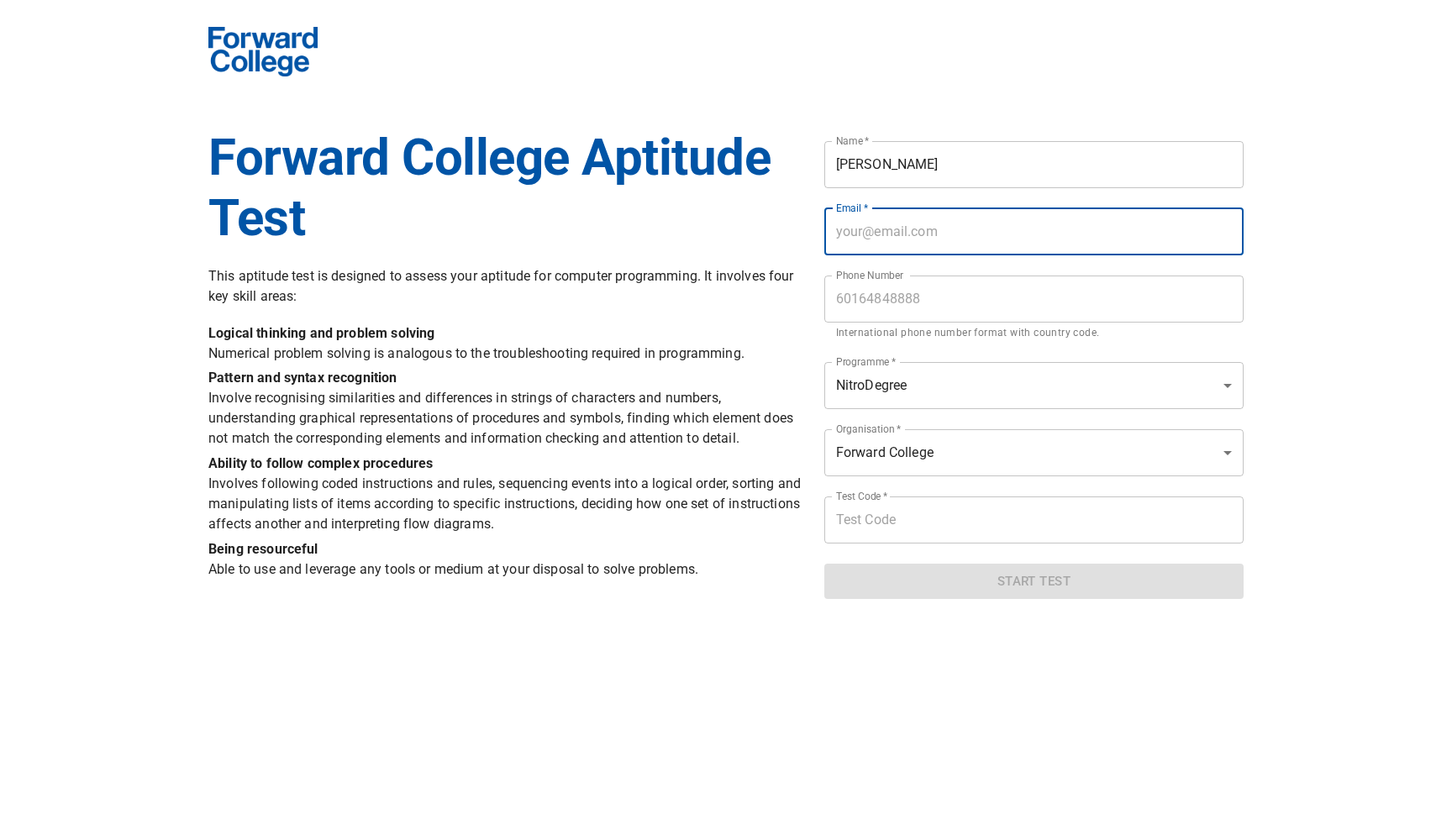 click on "[PERSON_NAME]" at bounding box center (1034, 165) 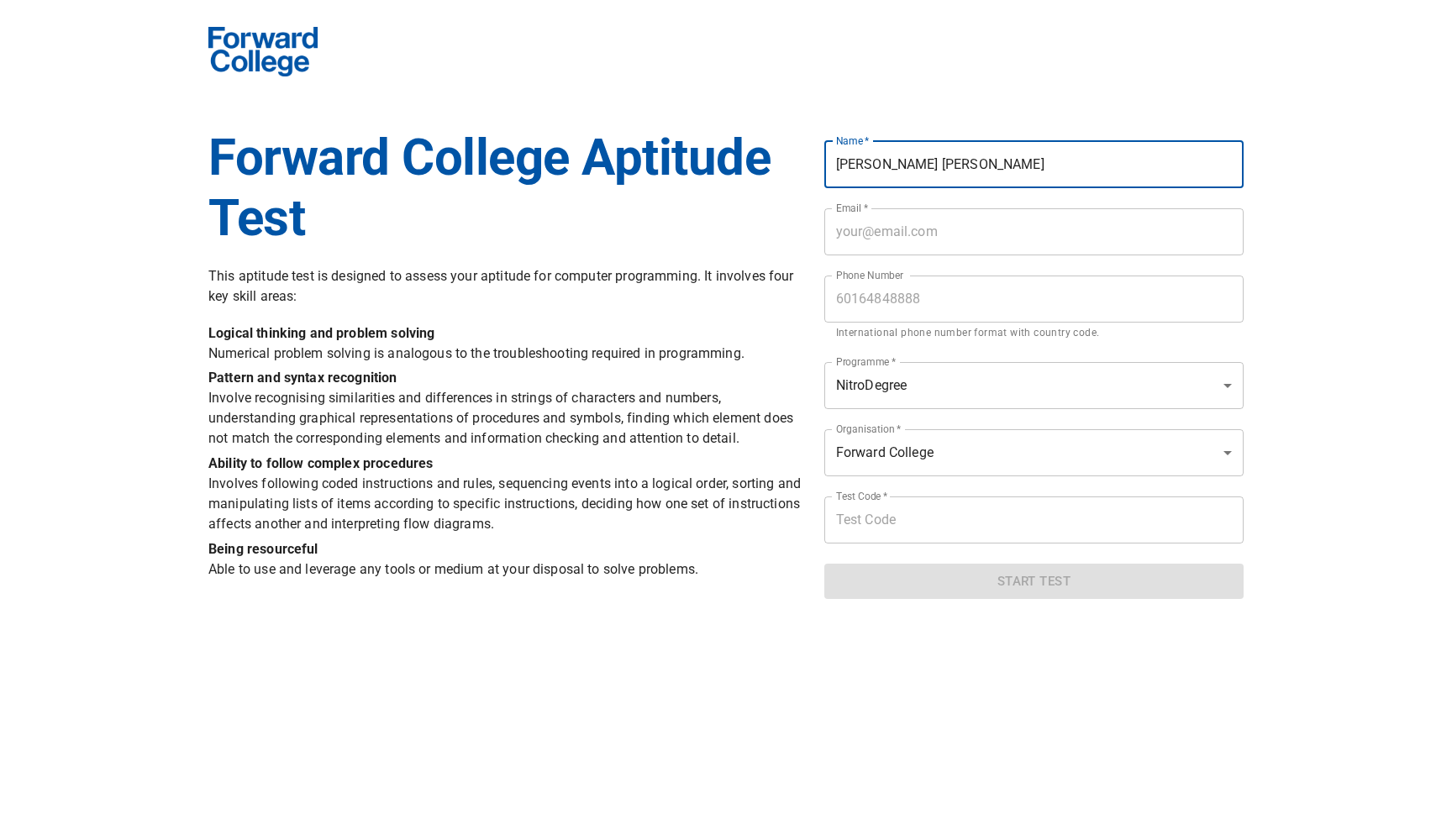 type on "[PERSON_NAME] [PERSON_NAME]" 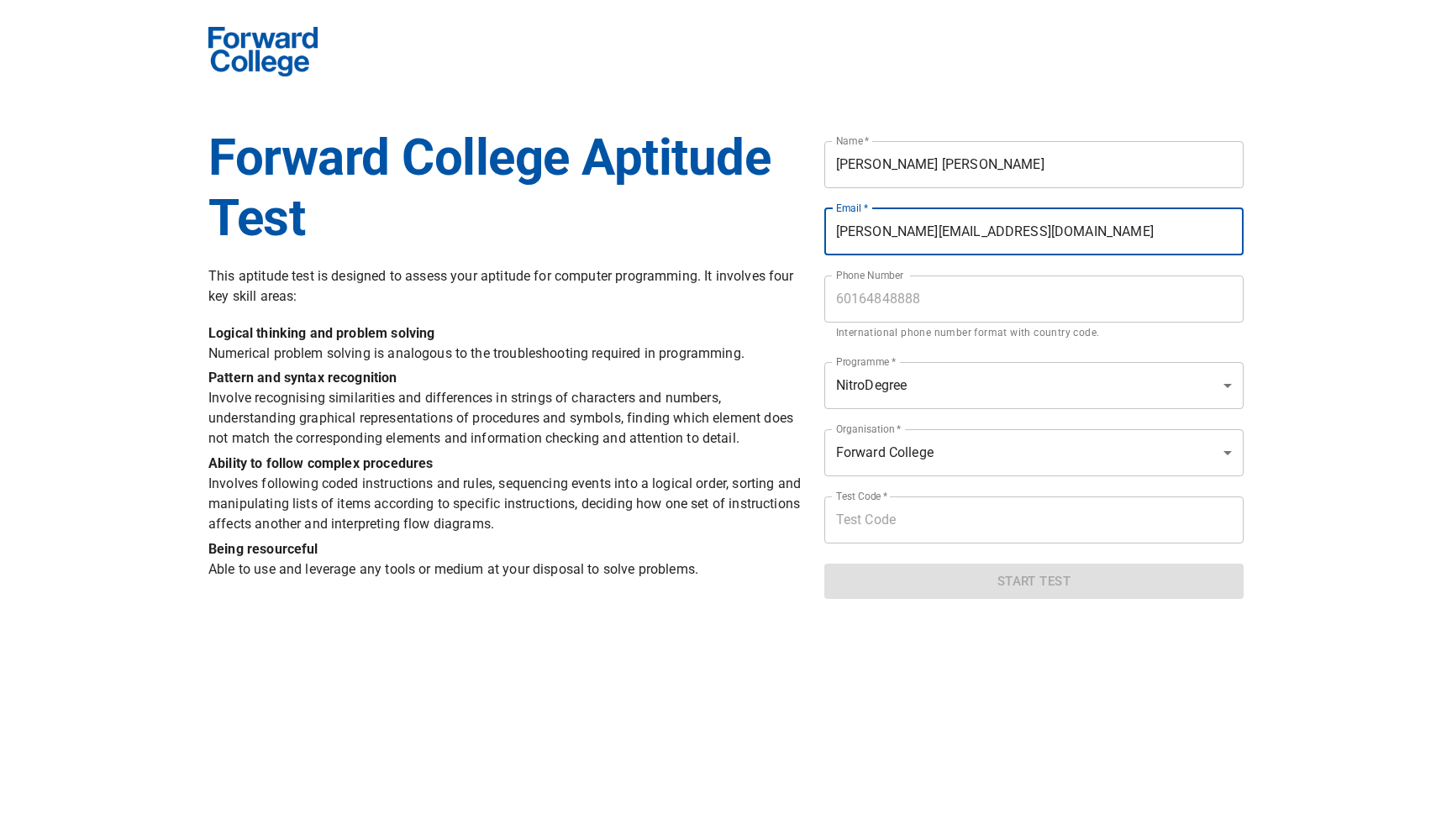 type on "[PERSON_NAME][EMAIL_ADDRESS][DOMAIN_NAME]" 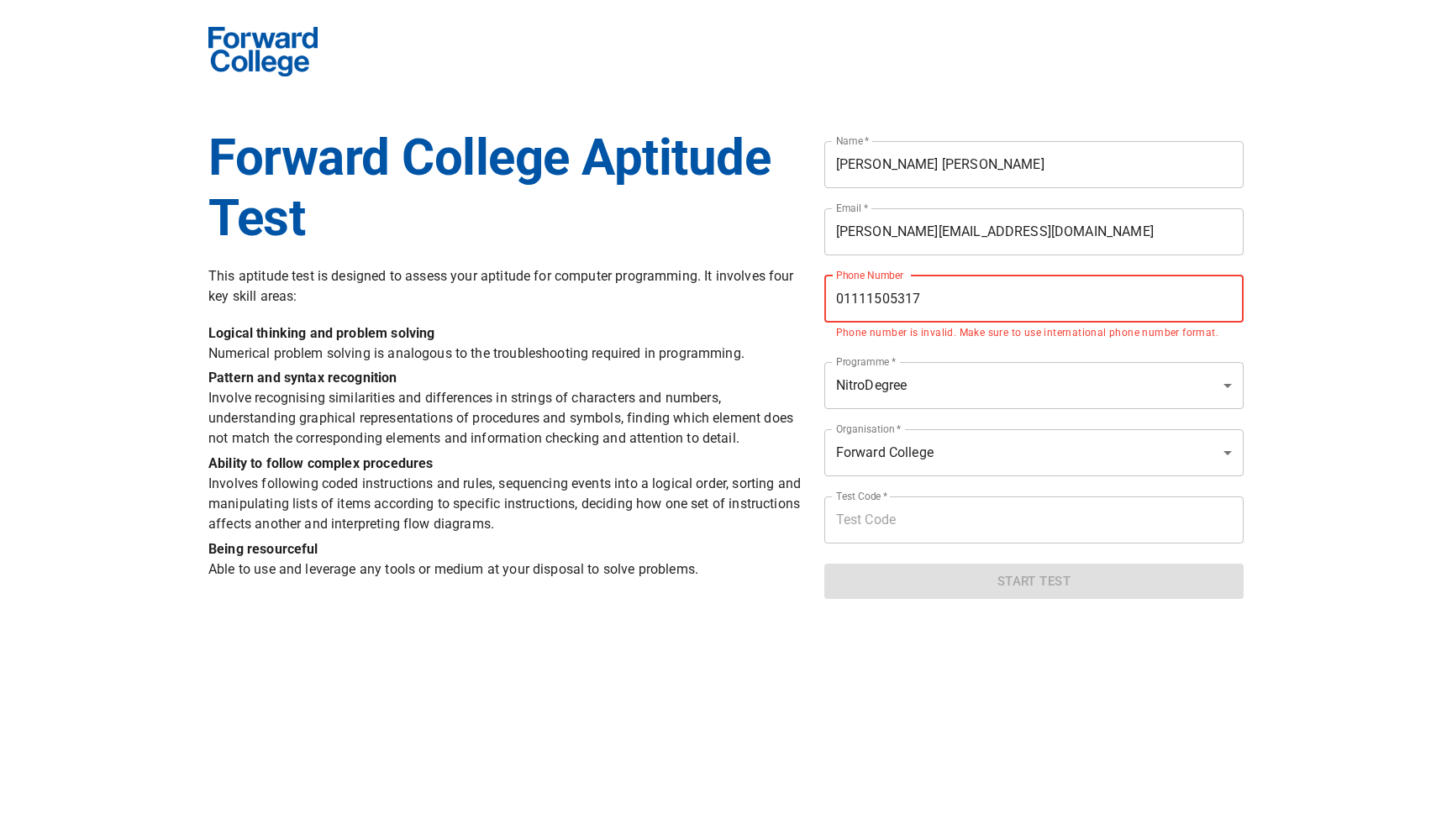 type on "01111505317" 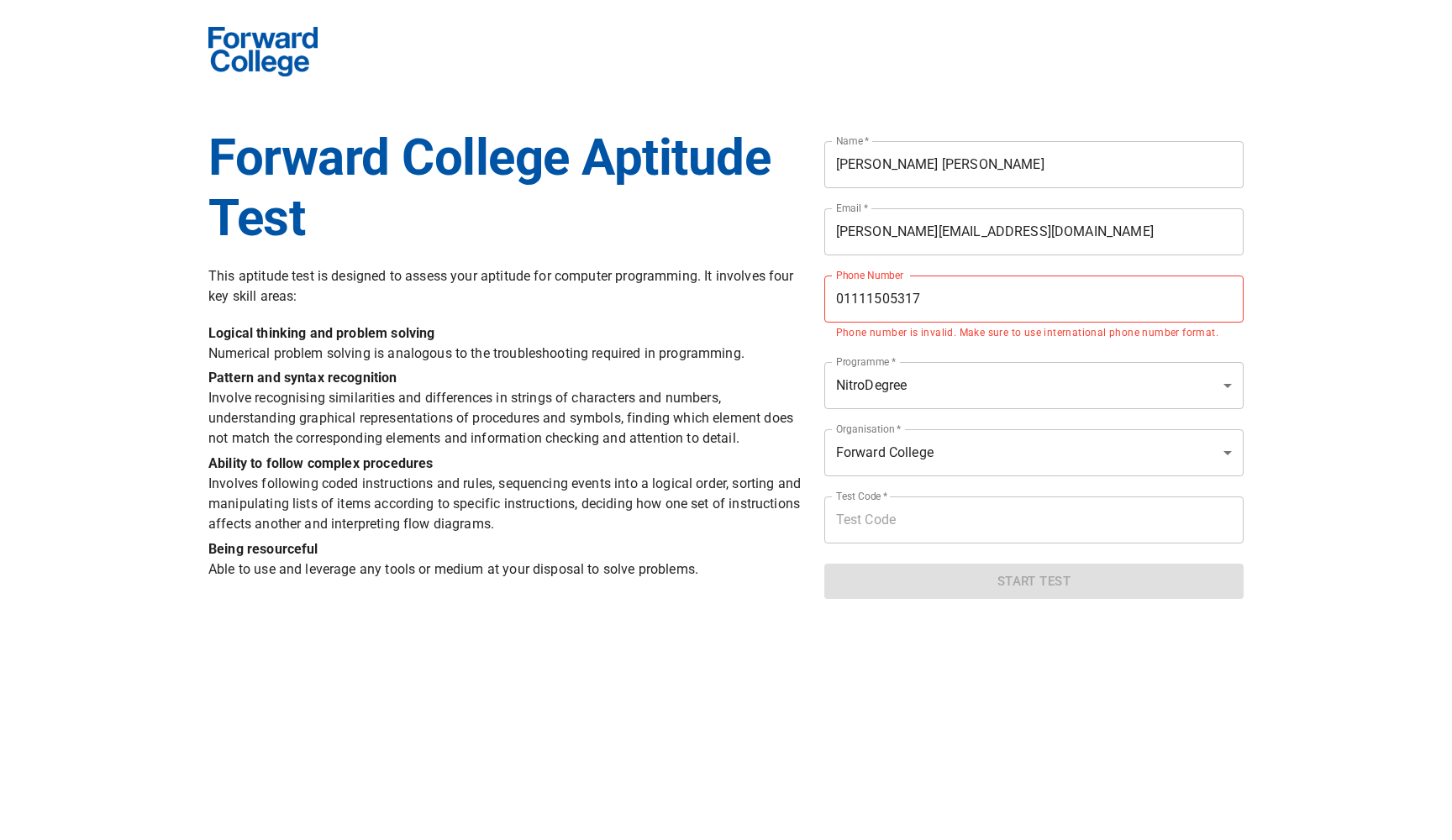 click on "01111505317" at bounding box center (1034, 299) 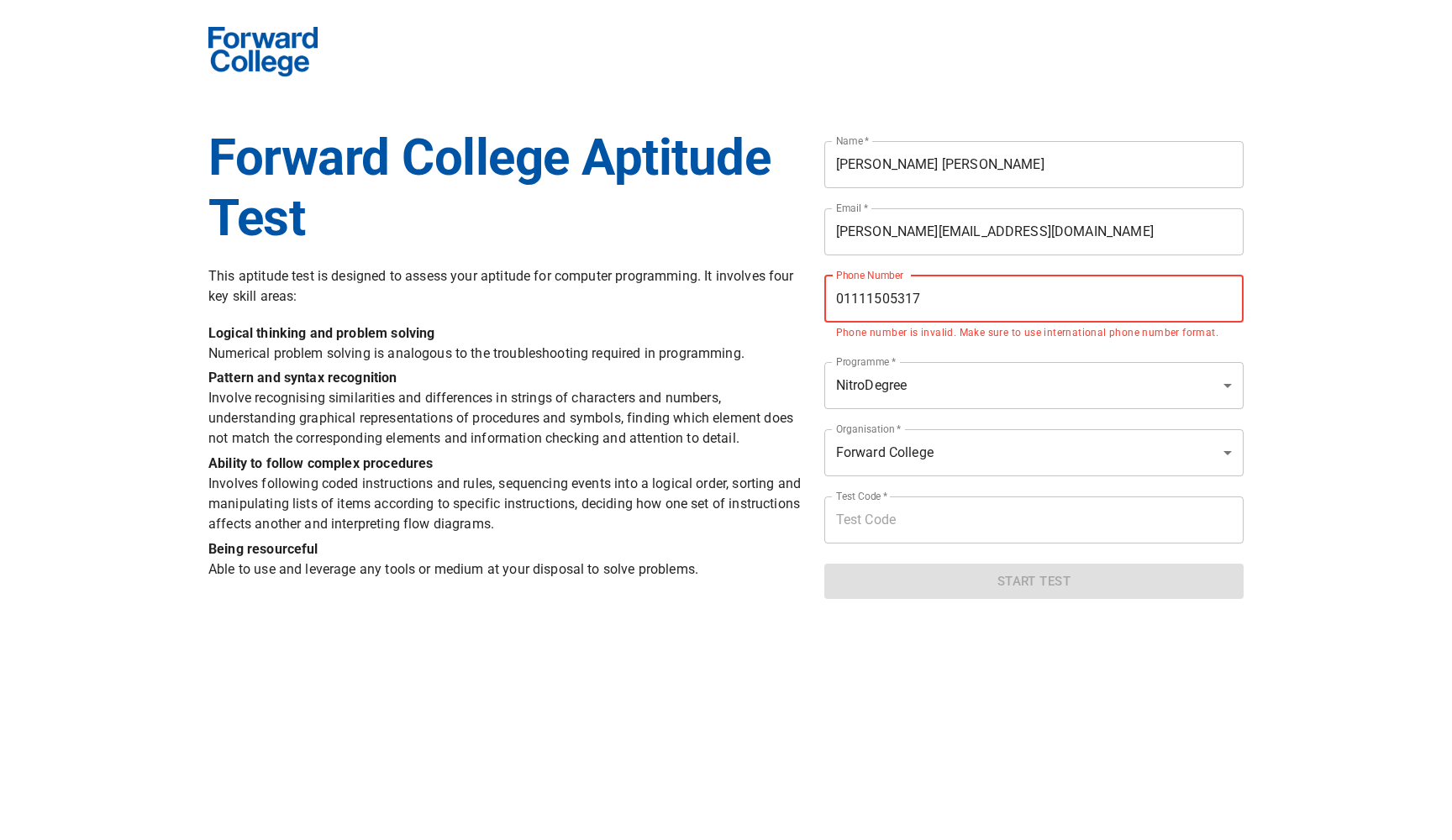 click on "01111505317" at bounding box center (1034, 299) 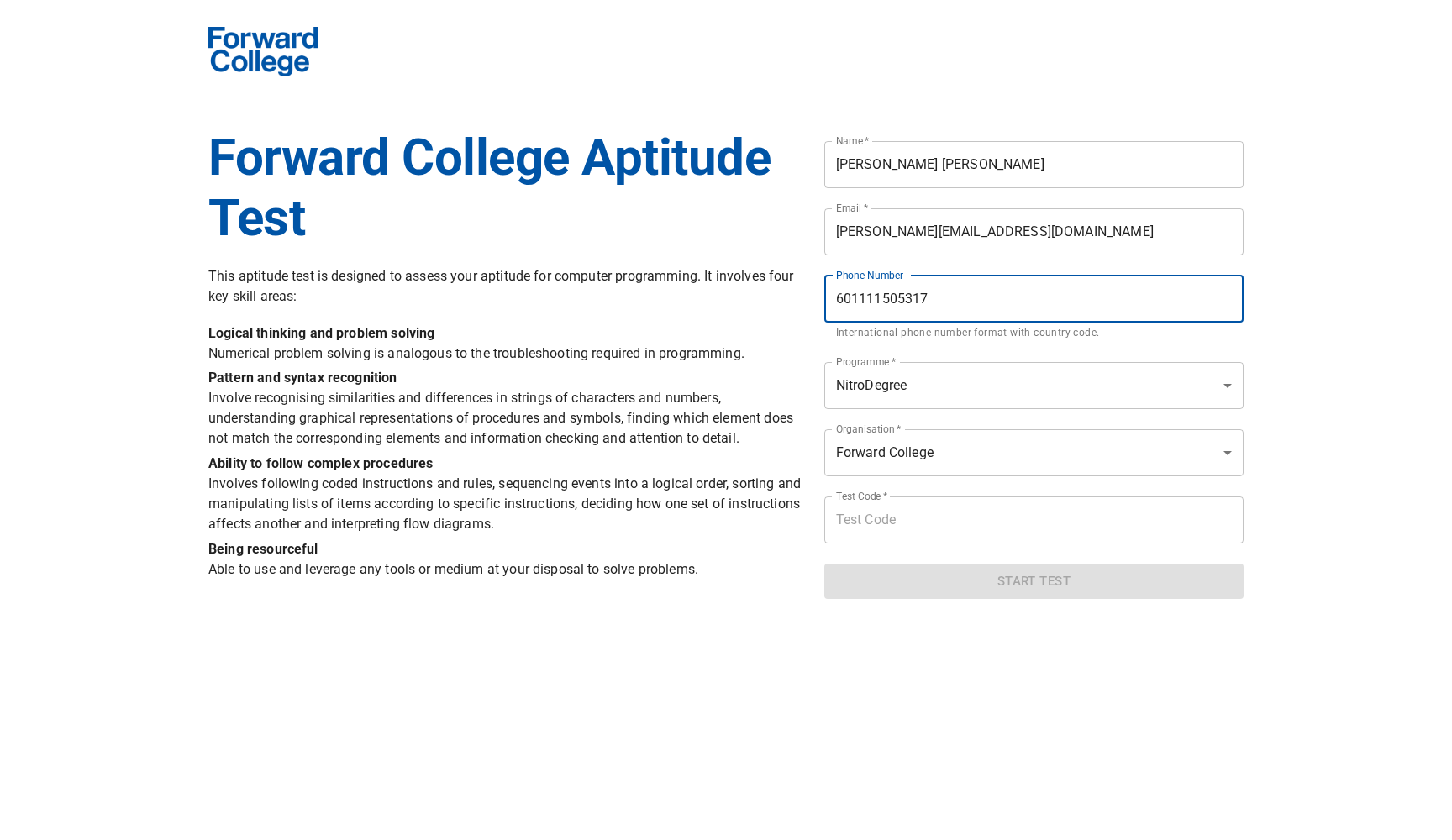 type on "601111505317" 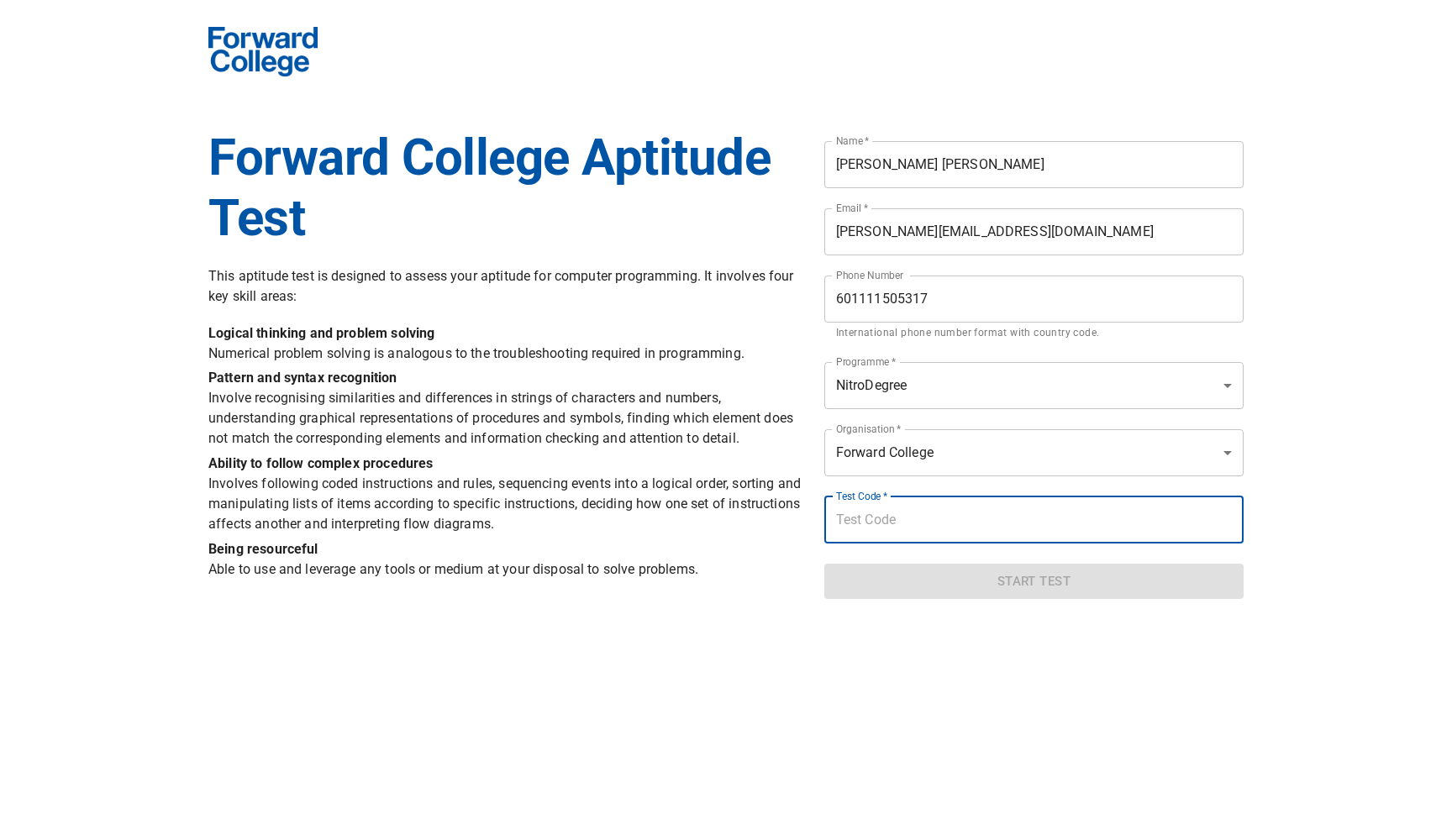 click at bounding box center [1034, 520] 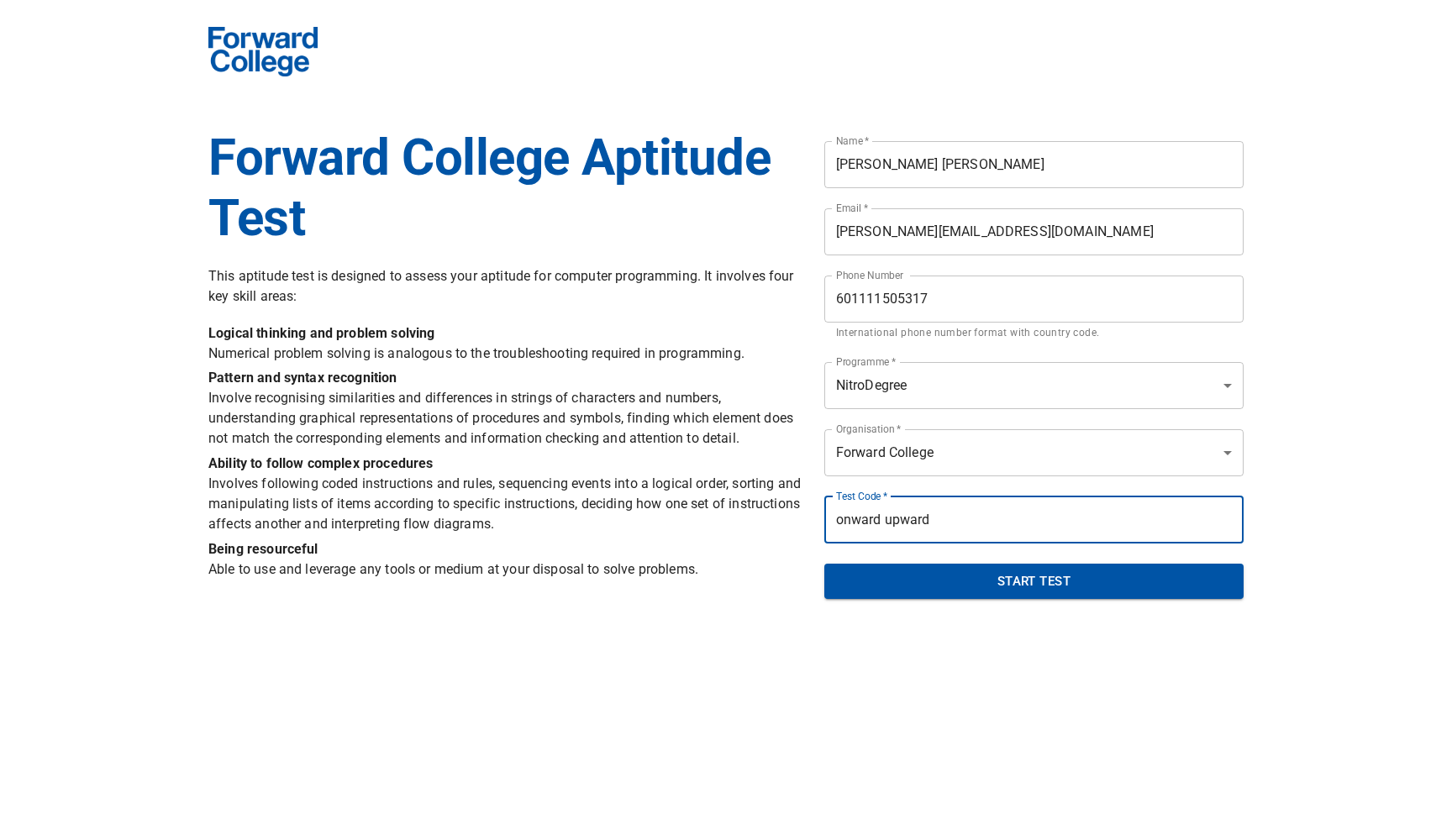 drag, startPoint x: 959, startPoint y: 548, endPoint x: 1009, endPoint y: 590, distance: 65.29931 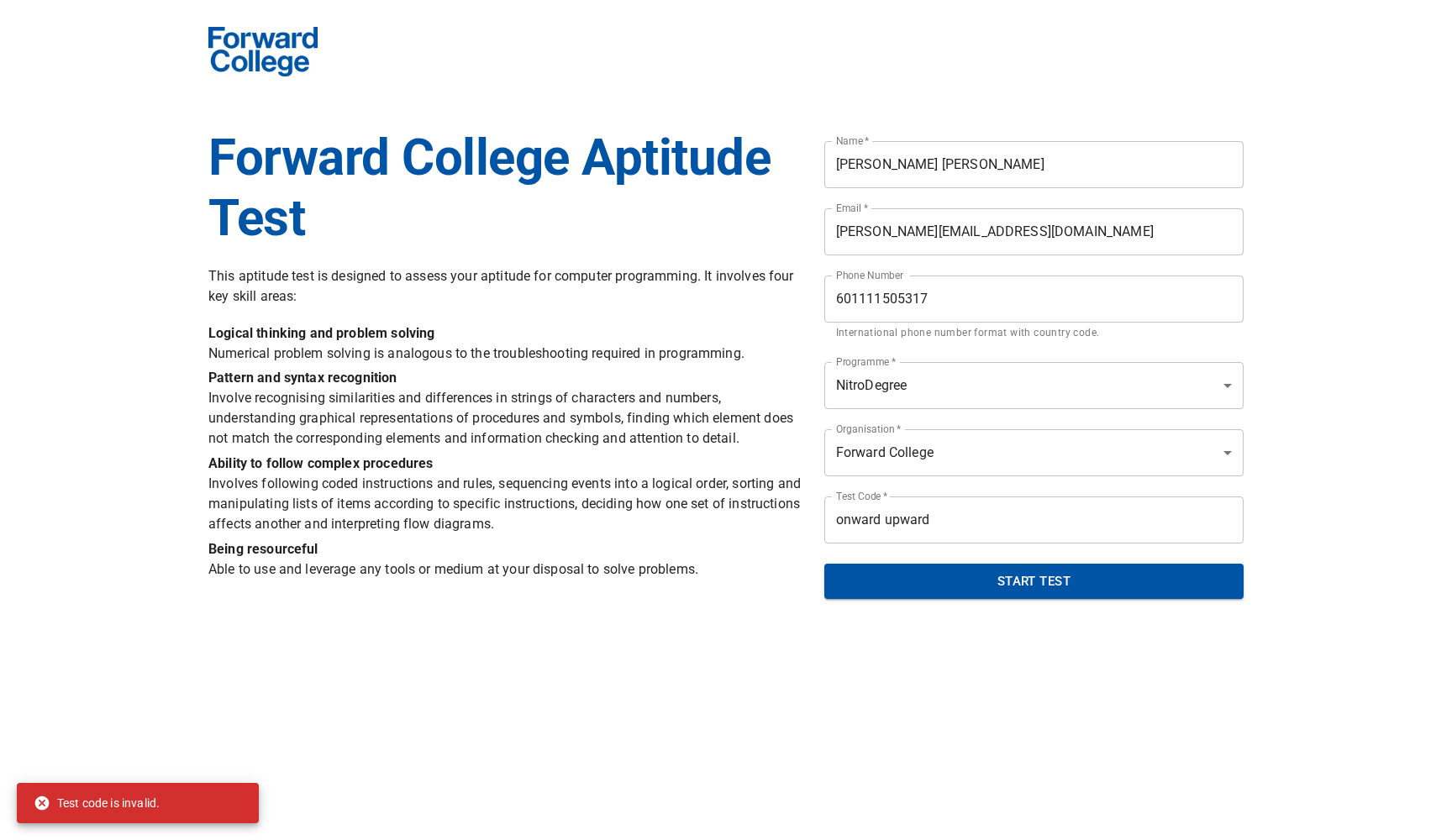 click on "onward upward" at bounding box center (1034, 520) 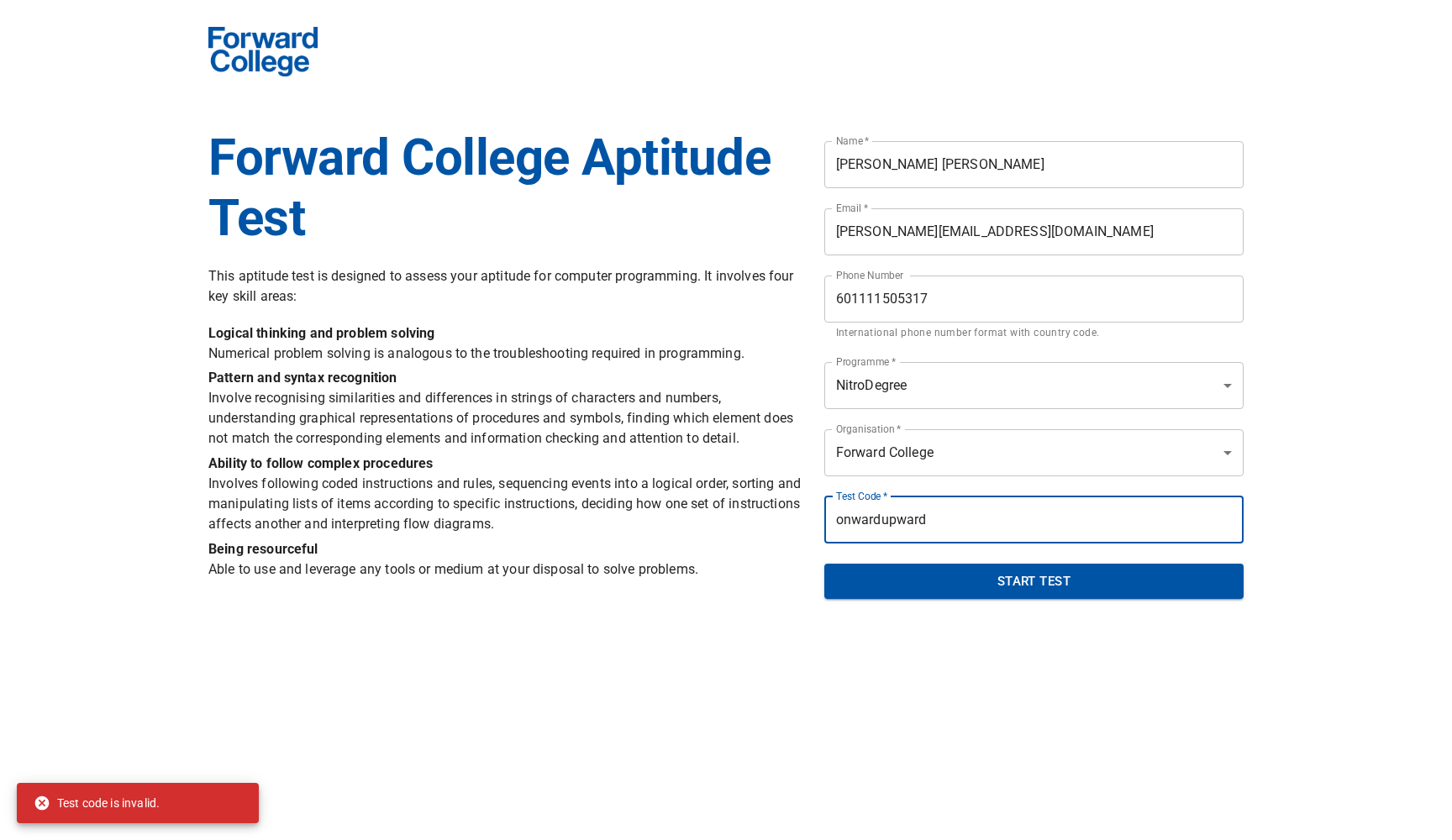 type on "onwardupward" 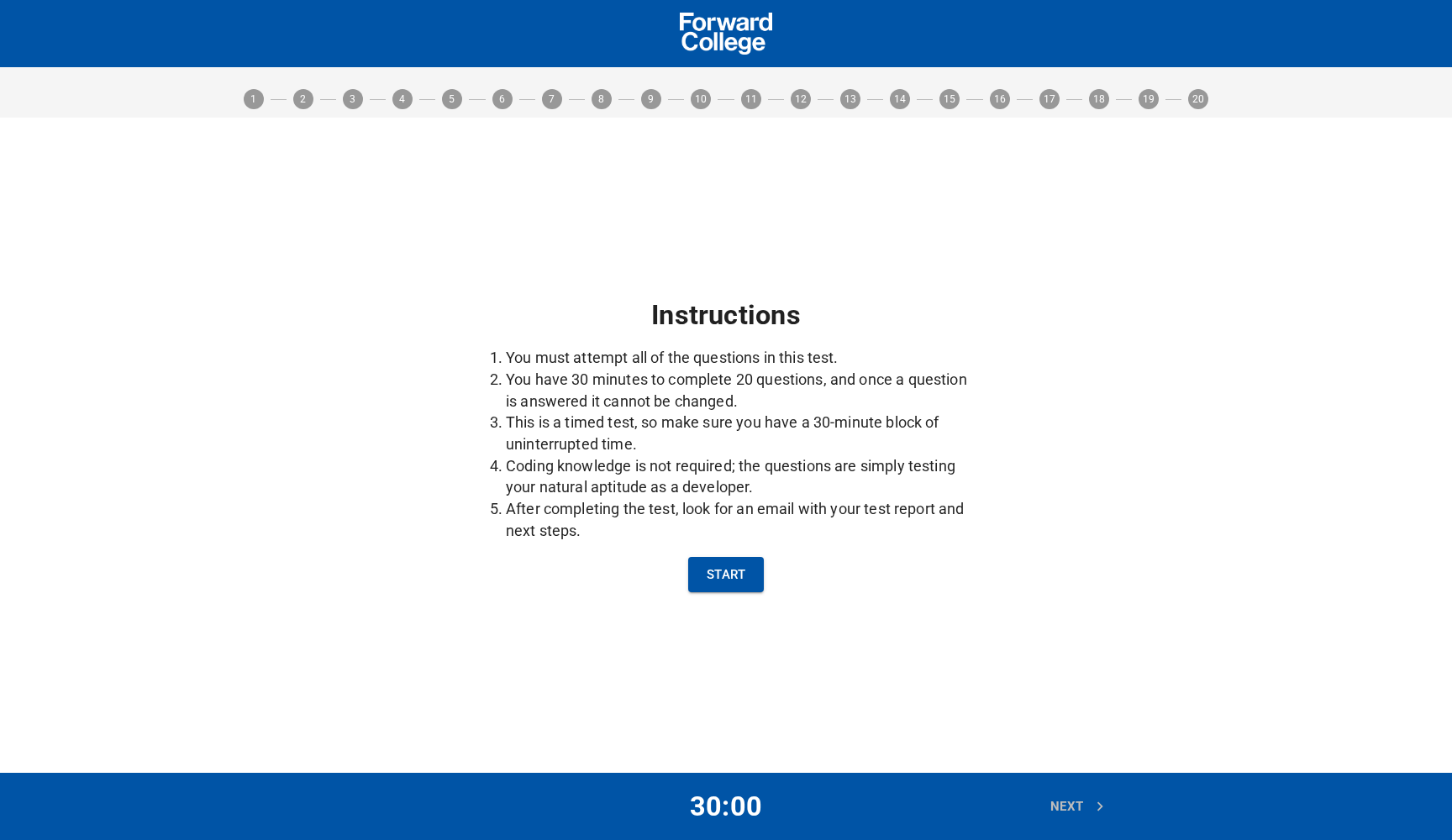 click on "Start" at bounding box center [726, 575] 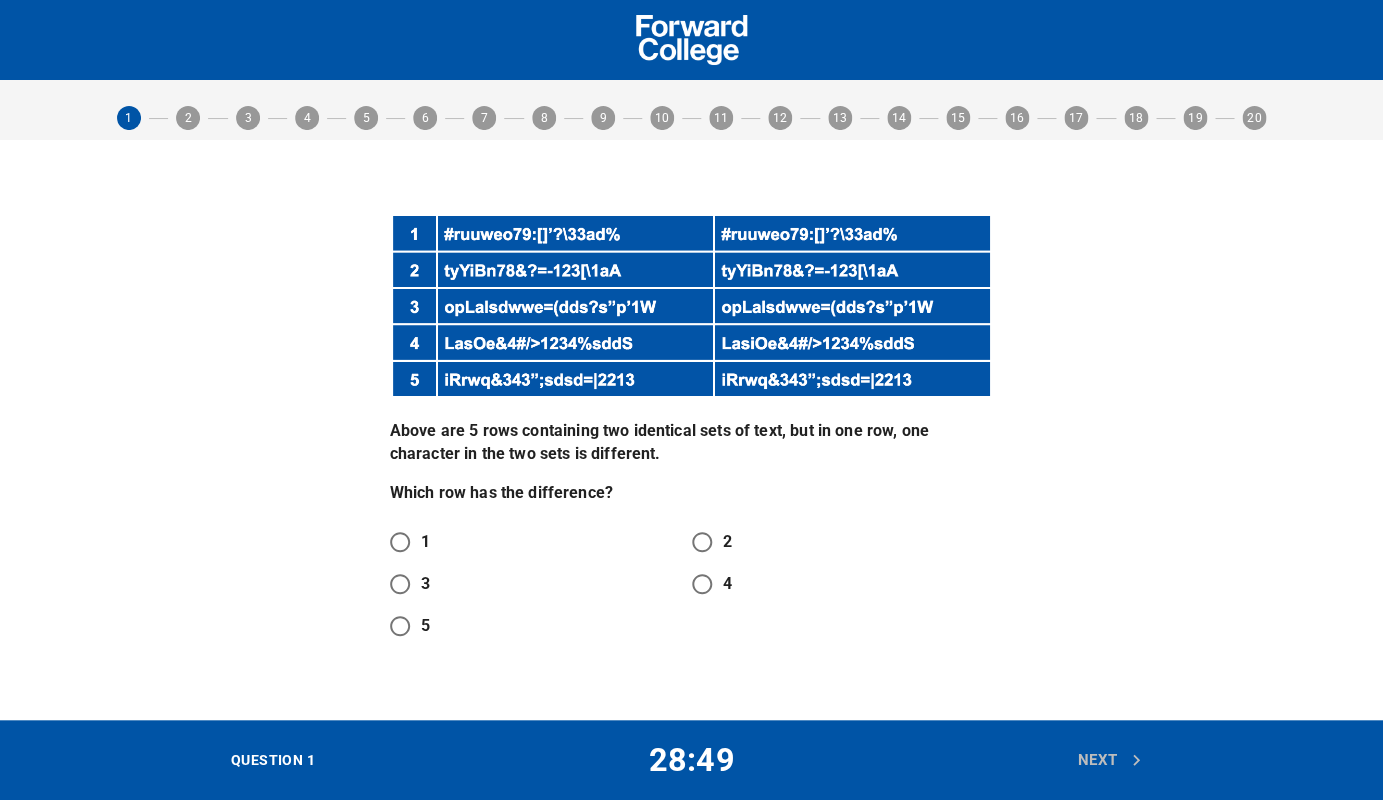 click at bounding box center (692, 306) 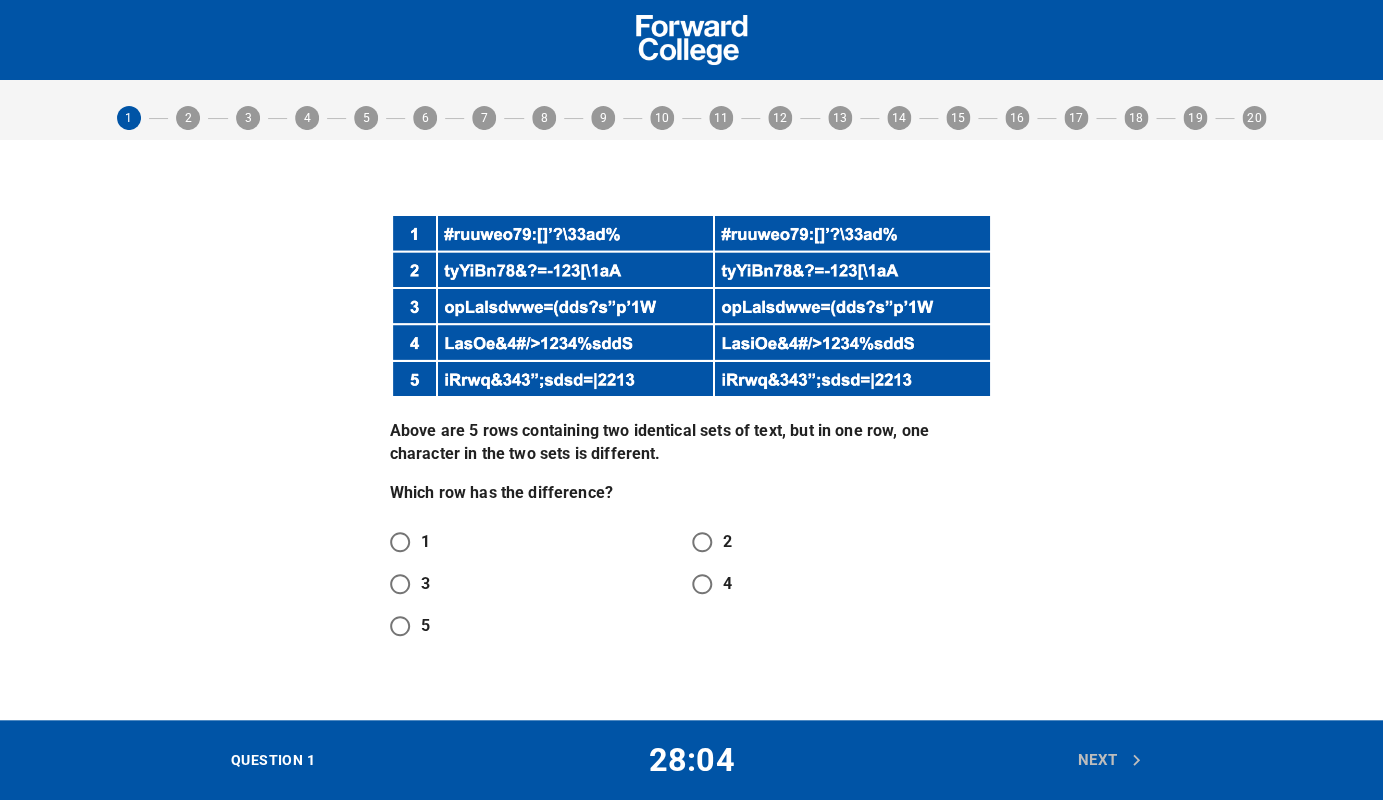 click on "4" at bounding box center (702, 584) 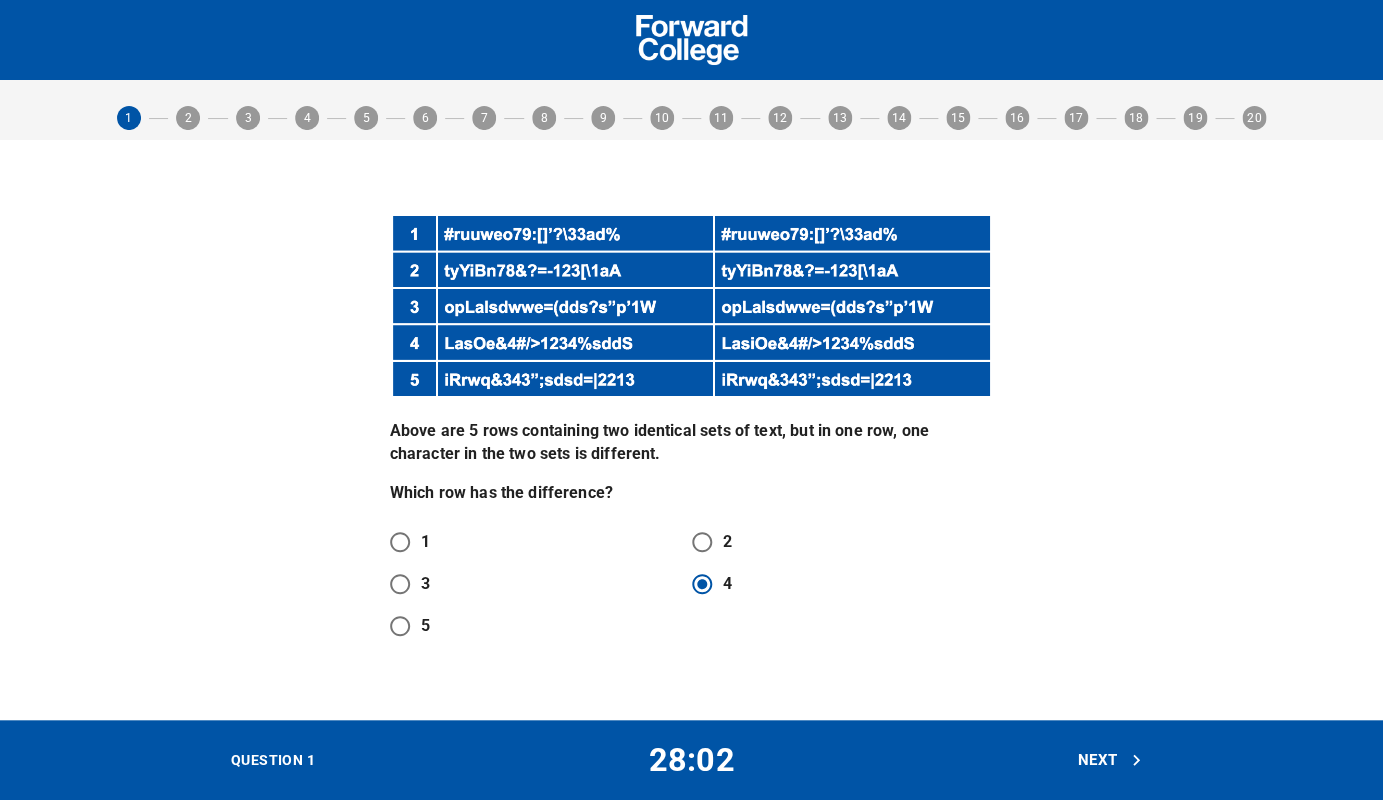 click on "Next" at bounding box center [1110, 760] 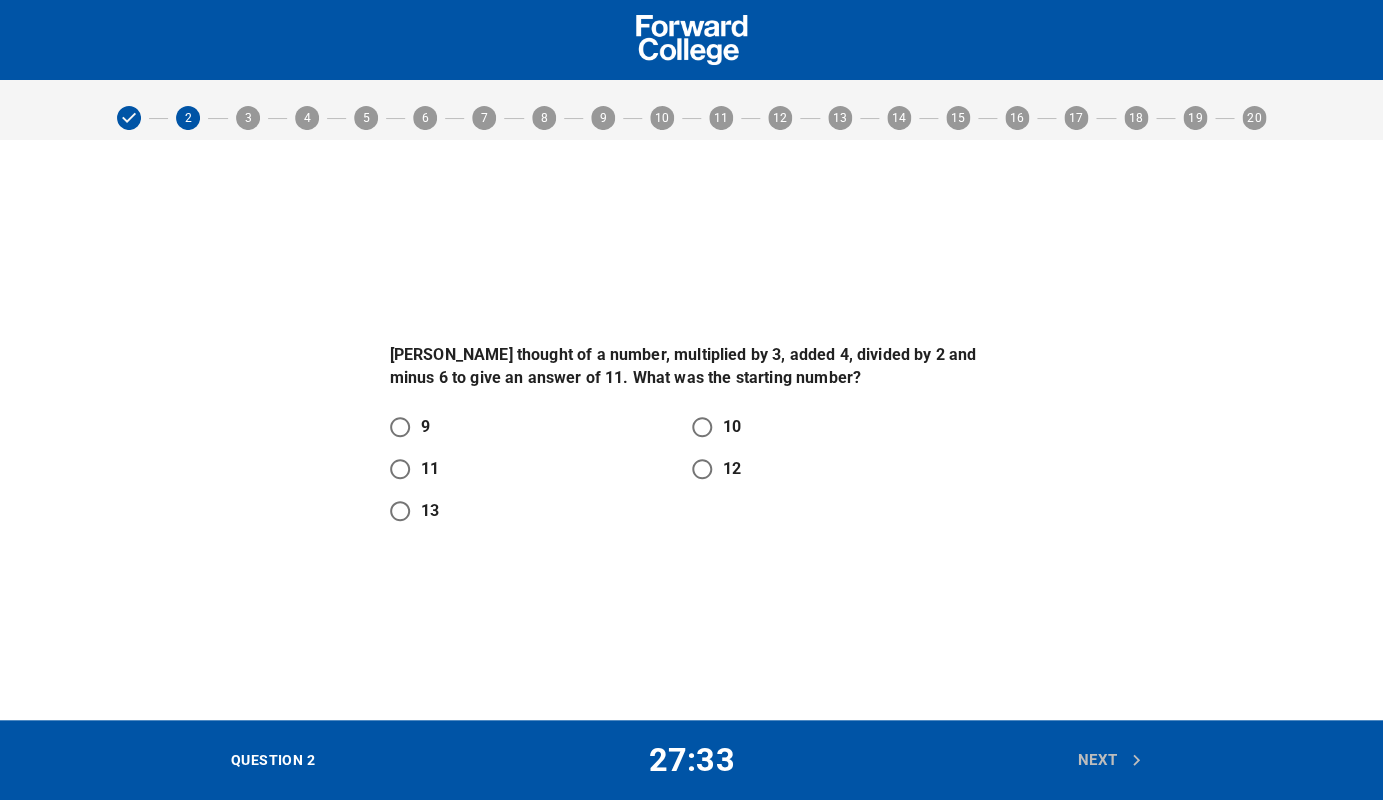drag, startPoint x: 714, startPoint y: 540, endPoint x: 668, endPoint y: 581, distance: 61.6198 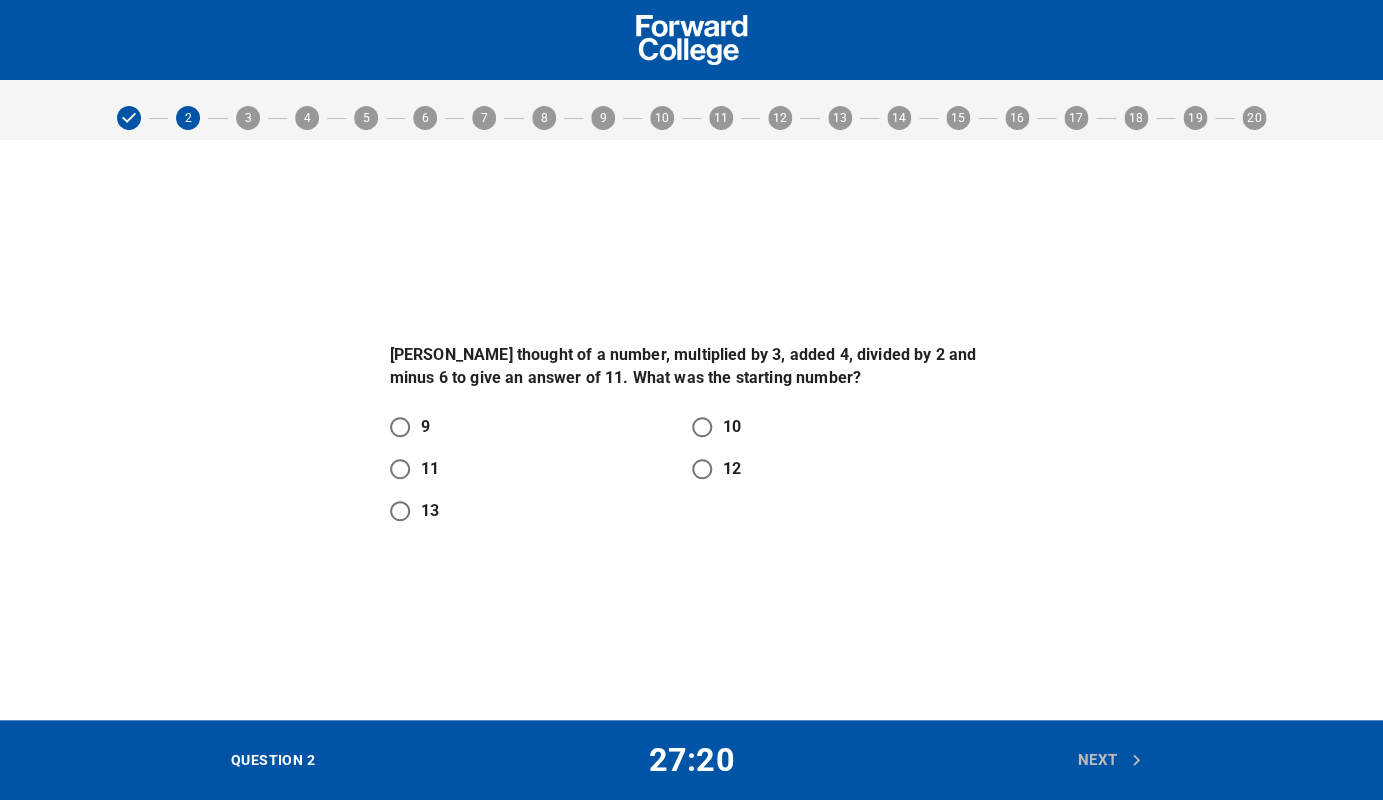 click on "[PERSON_NAME] thought of a number, multiplied by 3, added 4, divided by 2 and minus 6 to give an answer of 11. What was the starting number? 9 10 11 12 13" at bounding box center [691, 430] 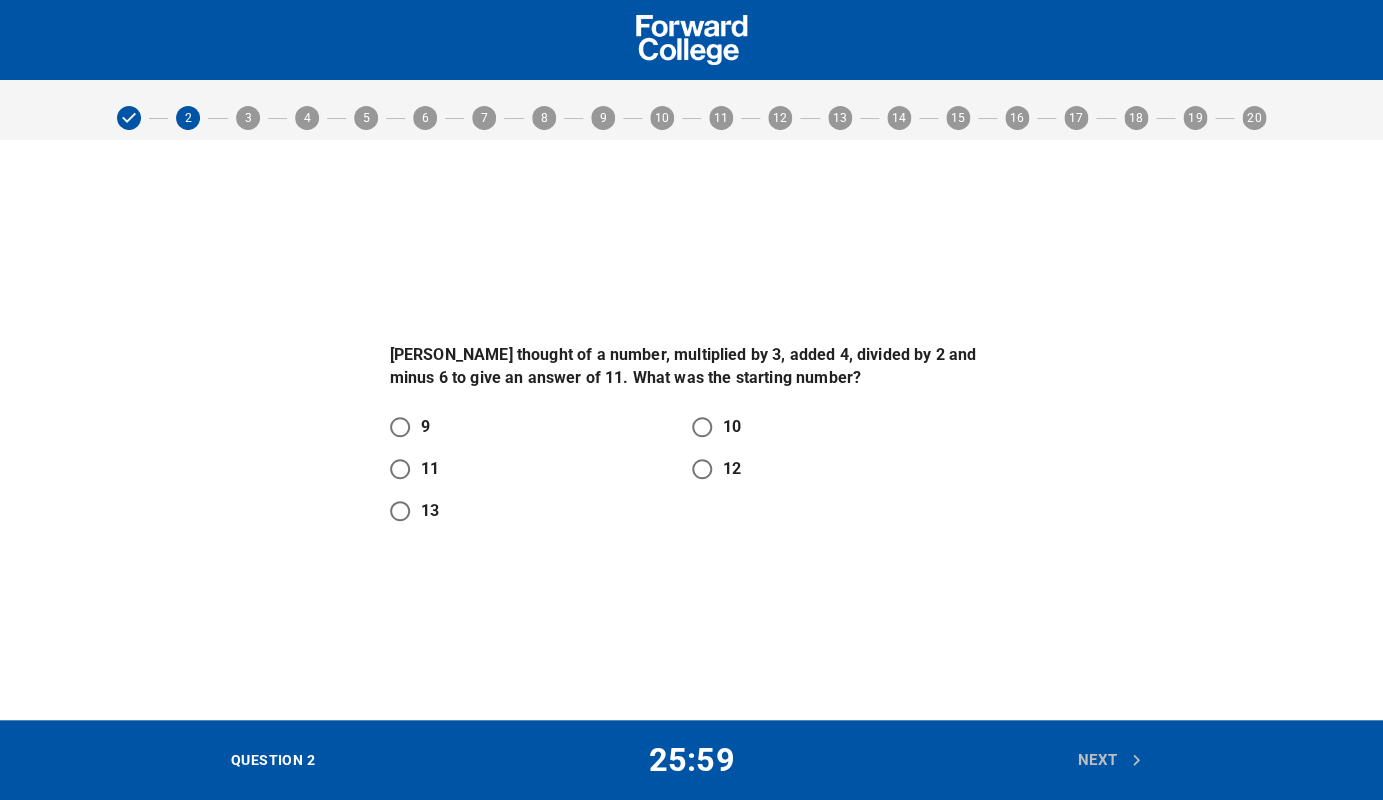 drag, startPoint x: 570, startPoint y: 553, endPoint x: 626, endPoint y: 280, distance: 278.68442 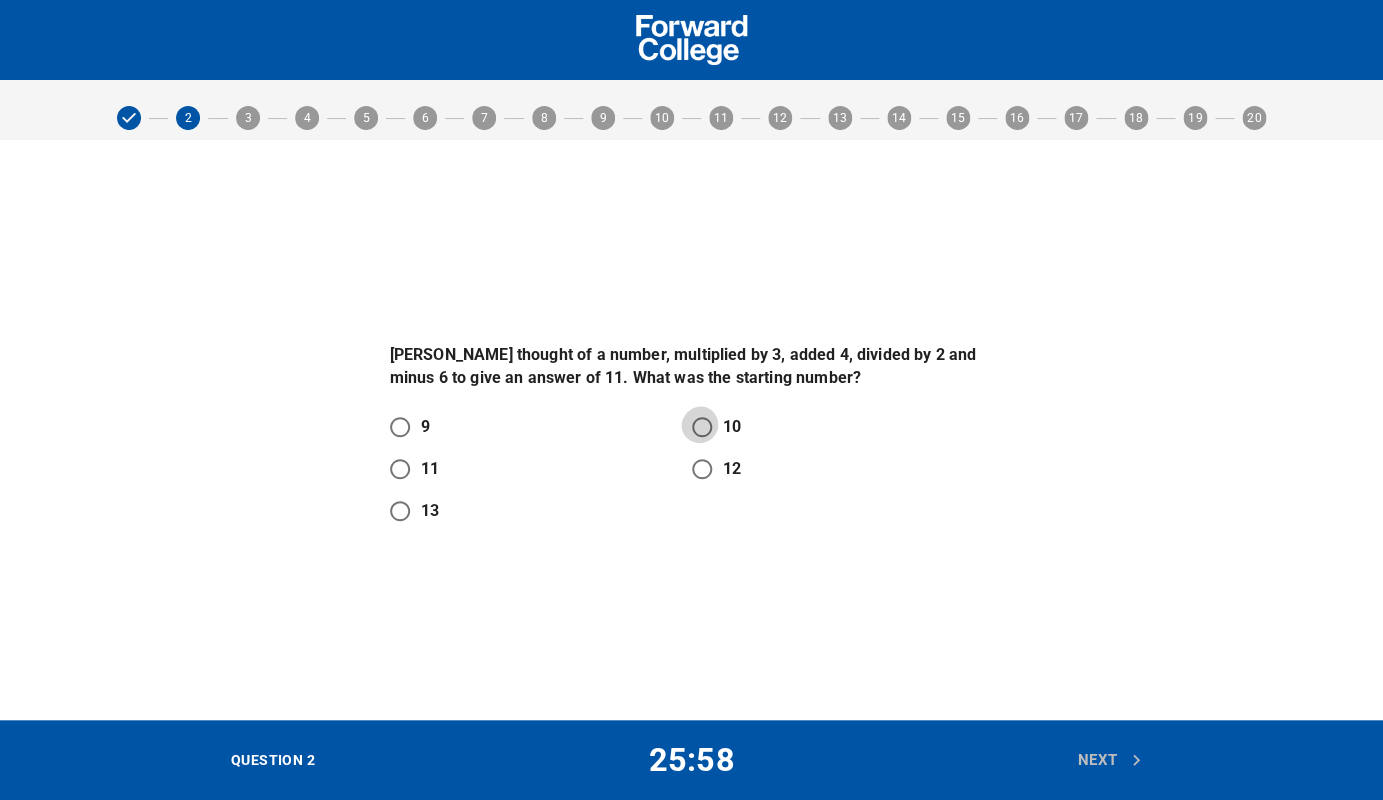 click on "10" at bounding box center [702, 427] 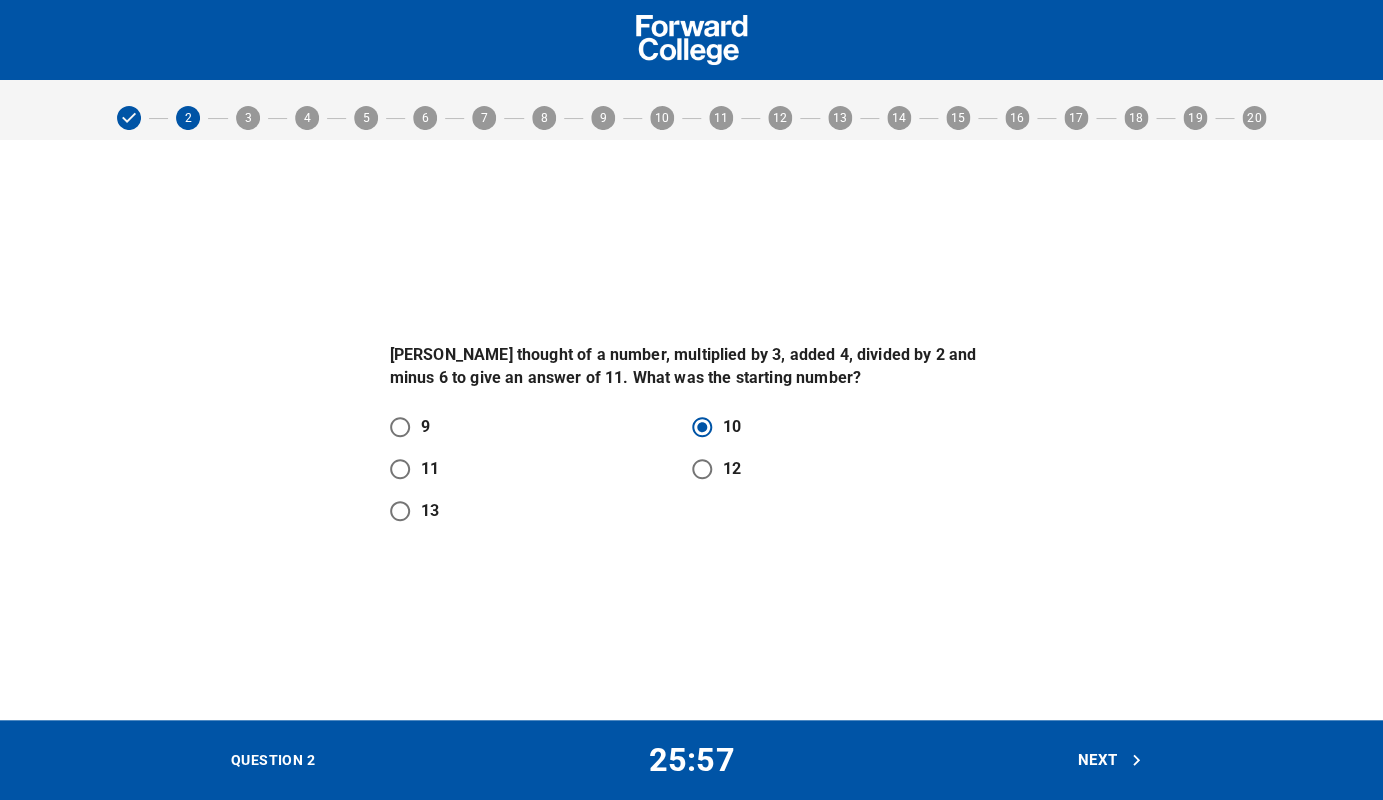 click on "Next" at bounding box center (1110, 760) 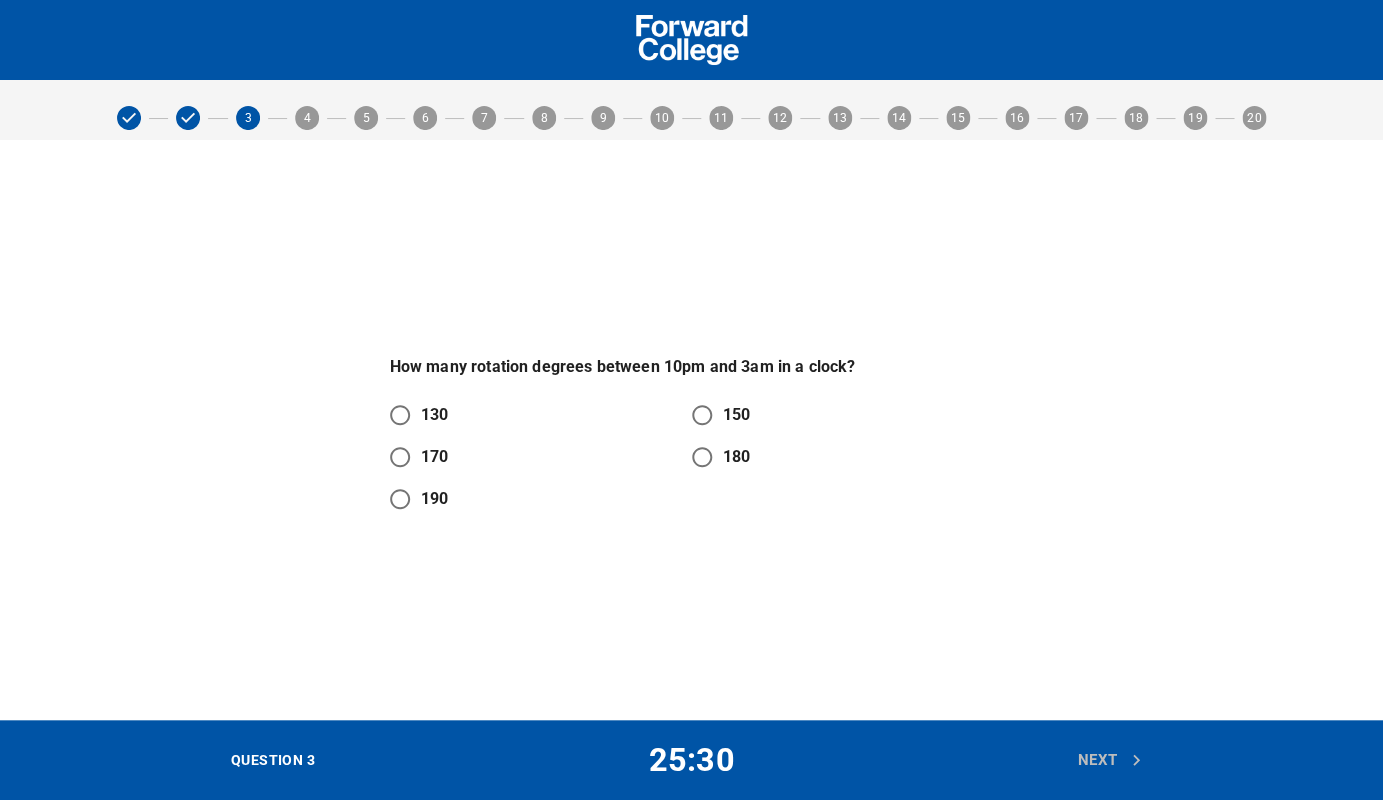 click on "150" at bounding box center [702, 415] 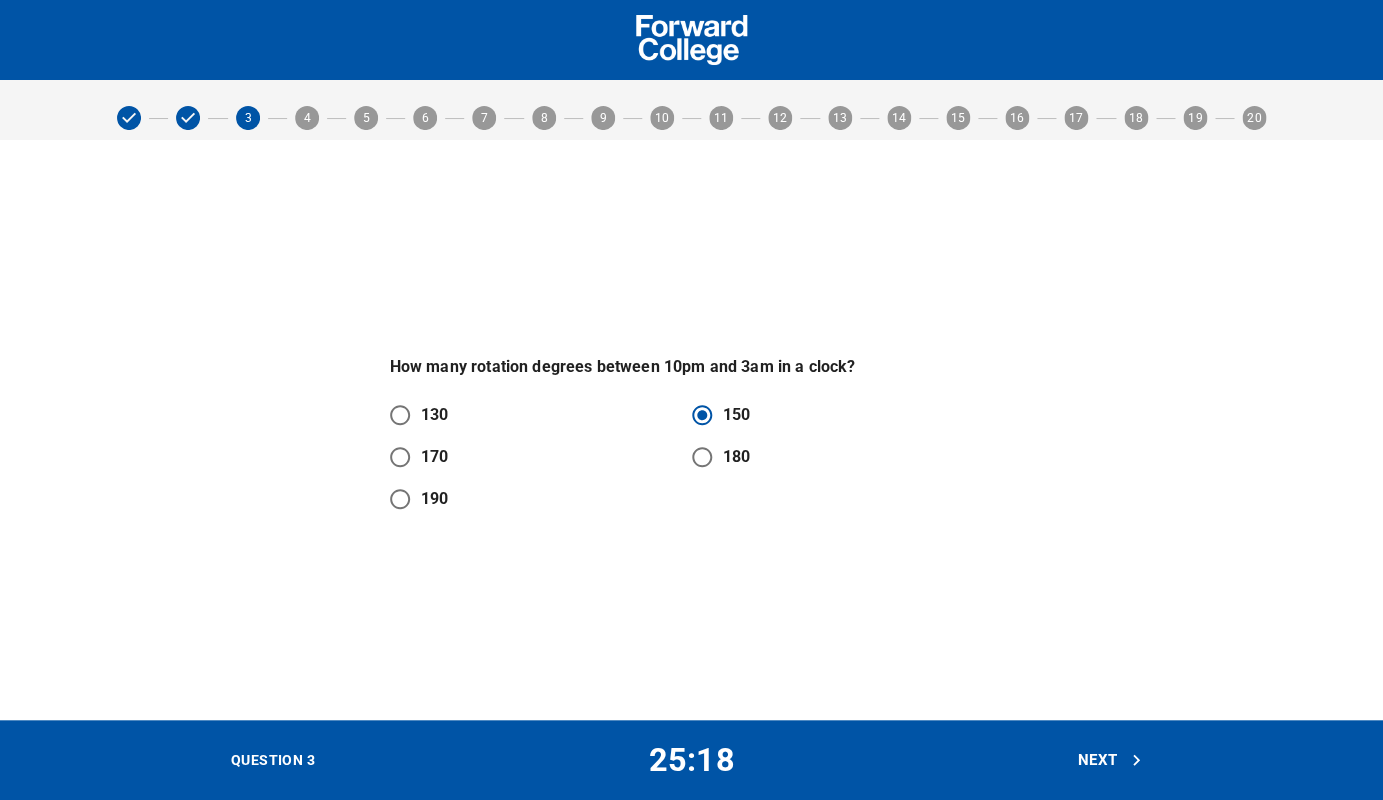 click on "Next" at bounding box center (1110, 760) 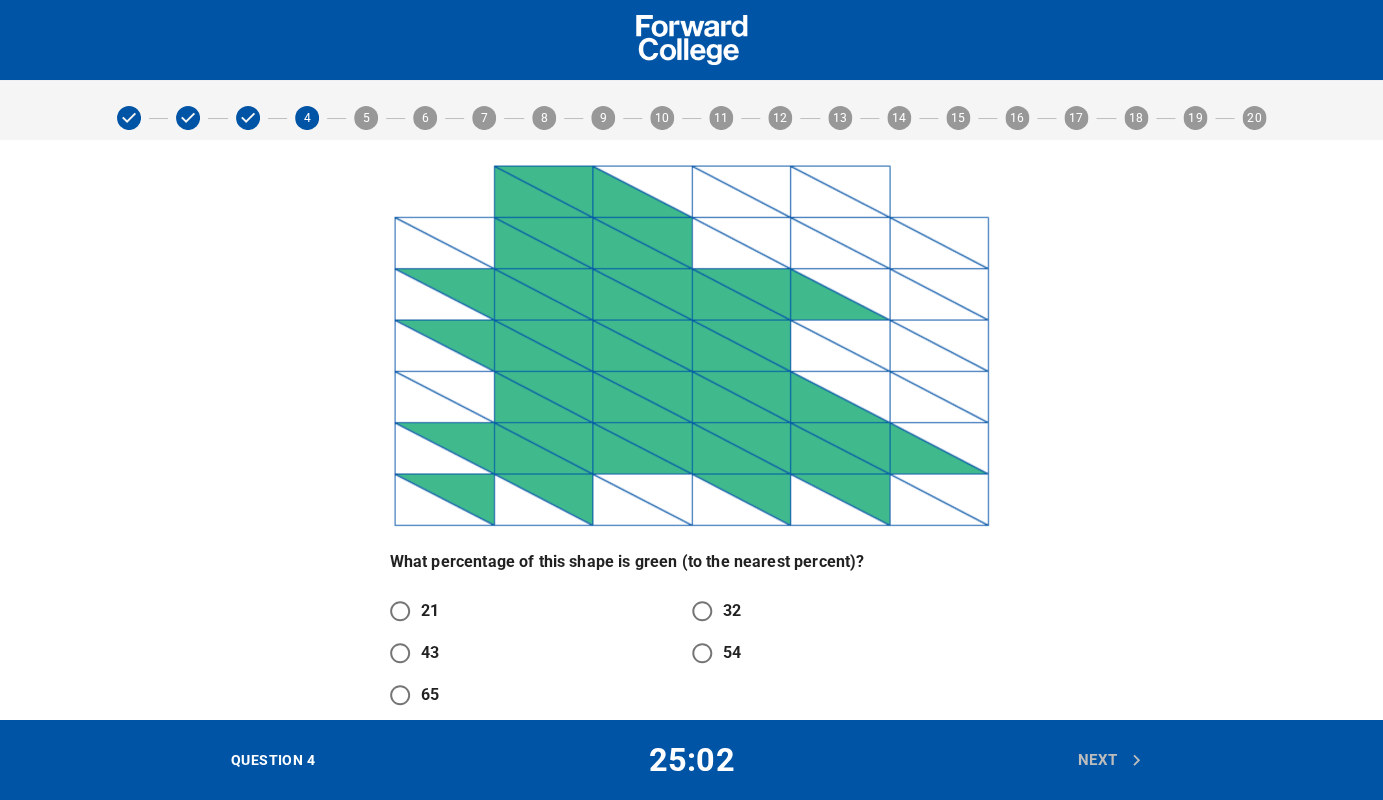 click on "What percentage of this shape is green (to the nearest percent)?" at bounding box center [692, 562] 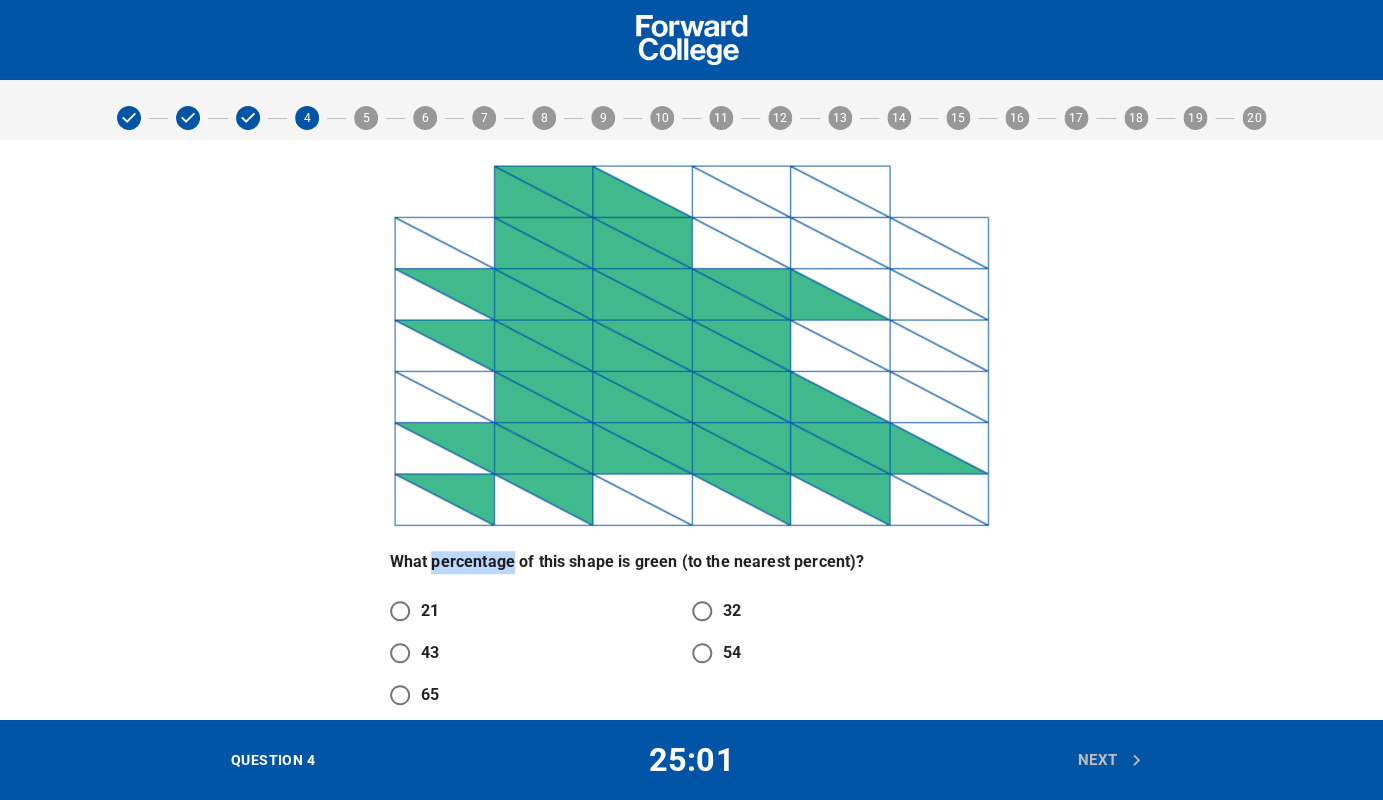 click on "What percentage of this shape is green (to the nearest percent)?" at bounding box center (692, 562) 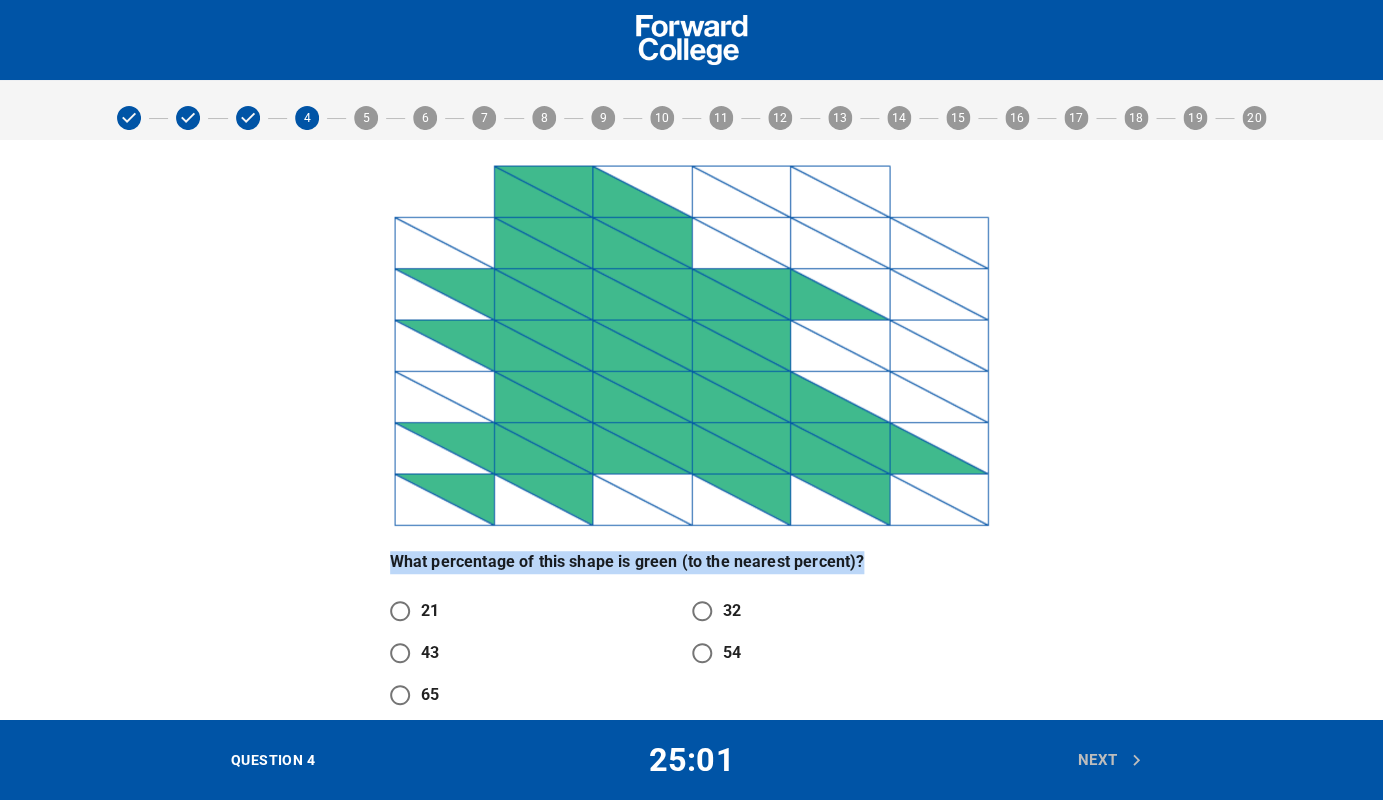click on "What percentage of this shape is green (to the nearest percent)?" at bounding box center [692, 562] 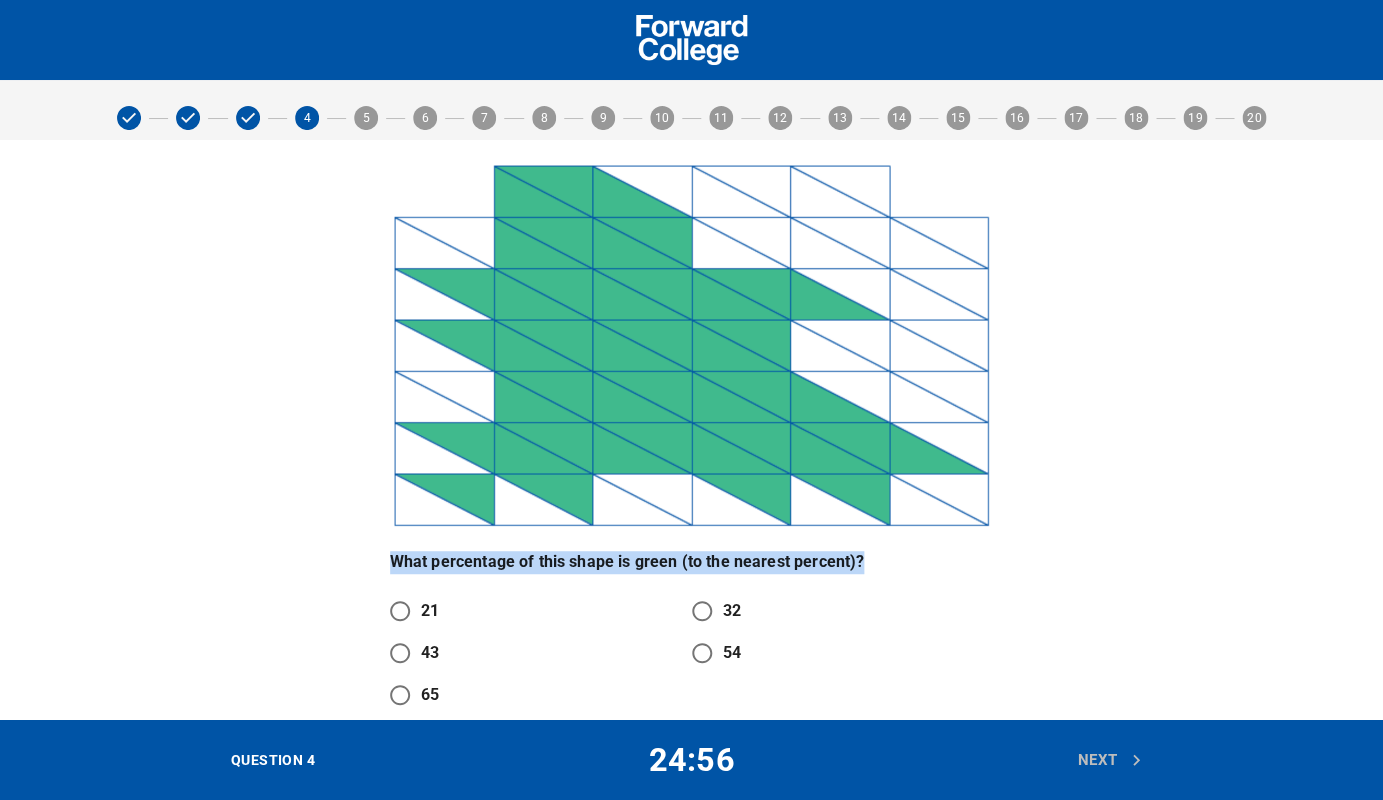 drag, startPoint x: 392, startPoint y: 555, endPoint x: 859, endPoint y: 563, distance: 467.0685 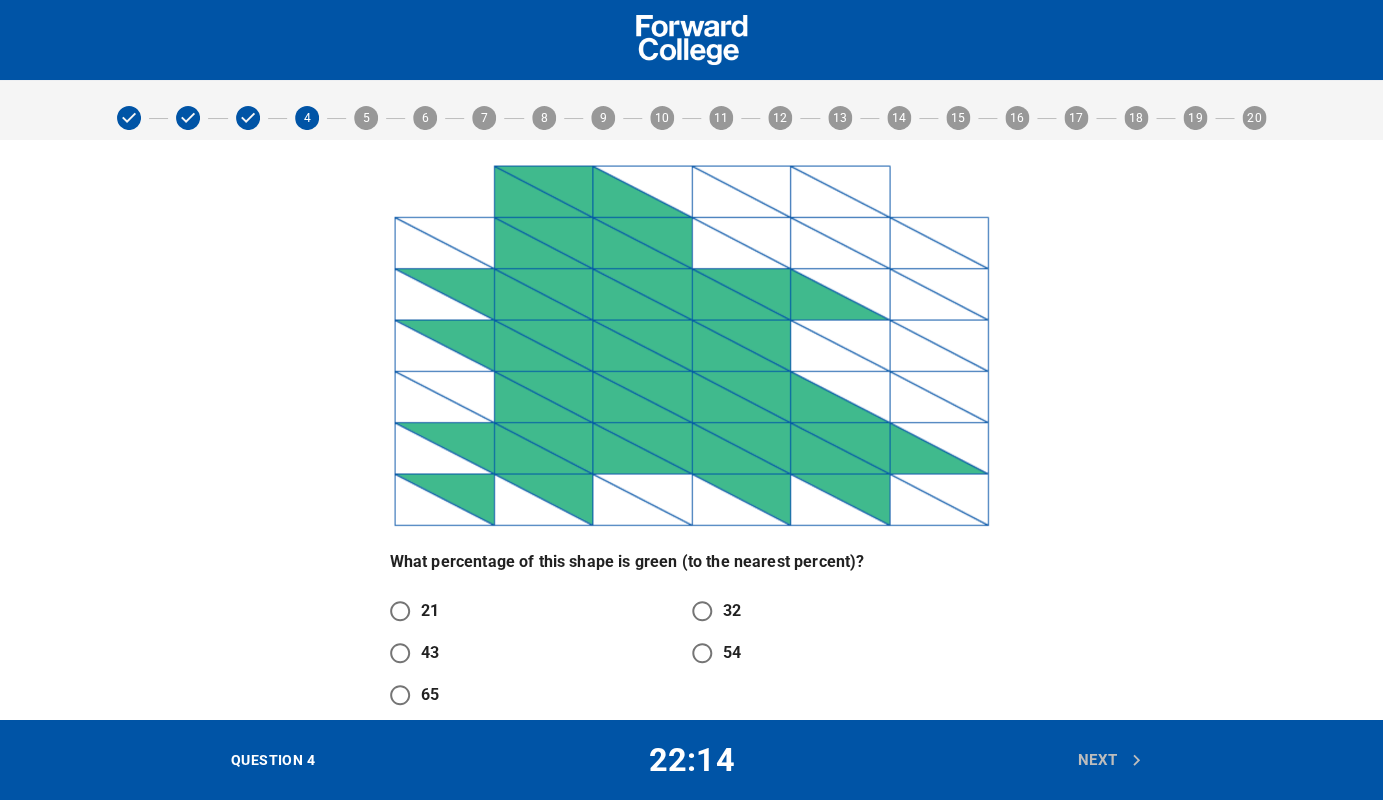 click on "54" at bounding box center (702, 653) 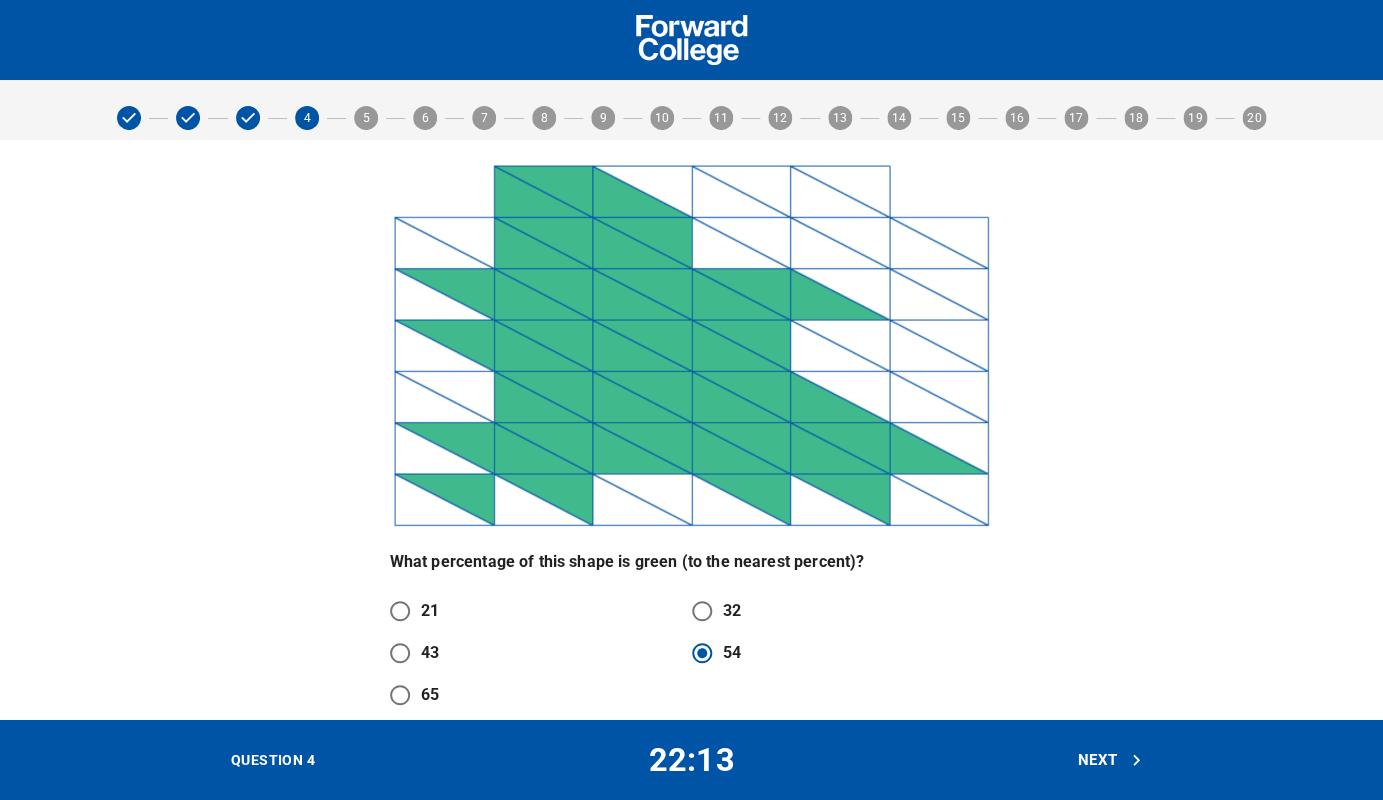 click on "Next" at bounding box center (1110, 760) 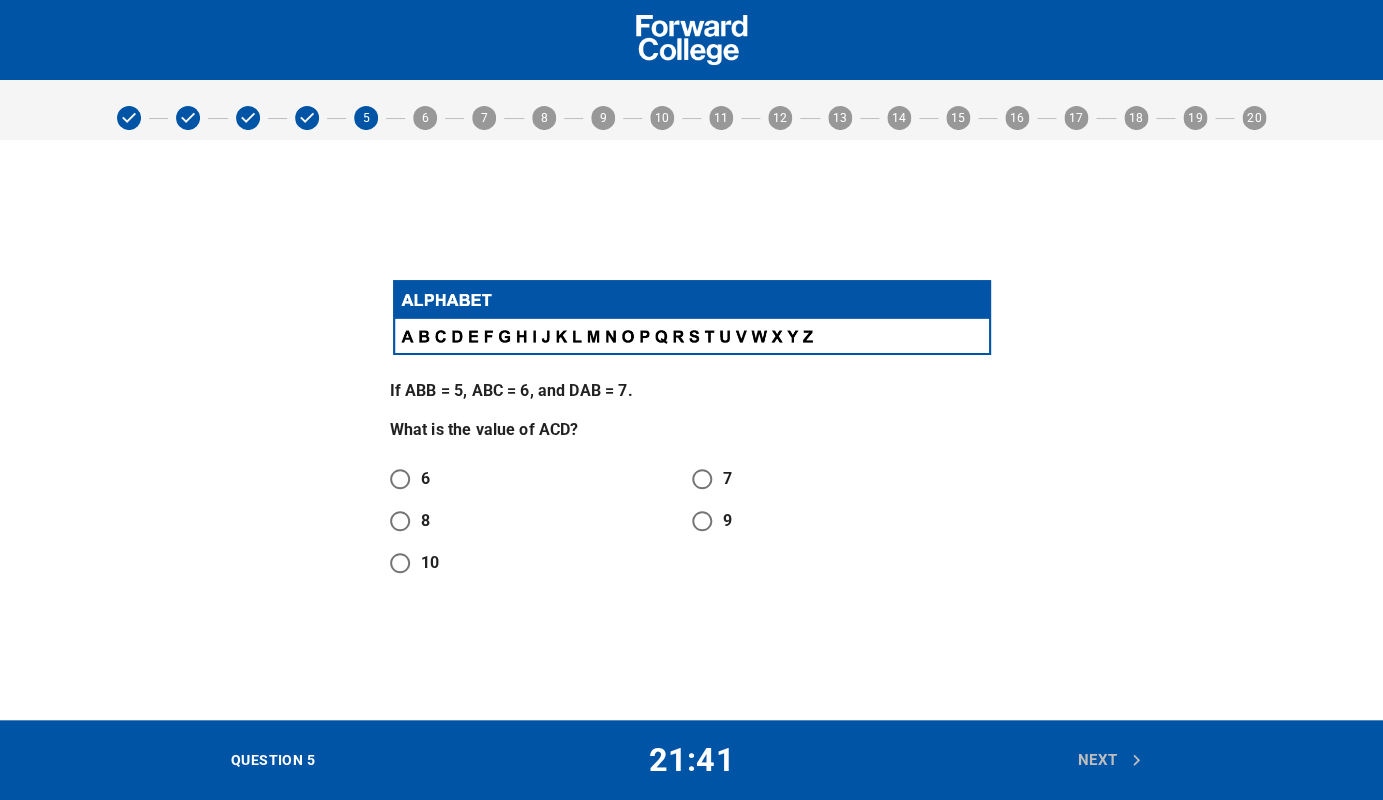 click on "8" at bounding box center [400, 521] 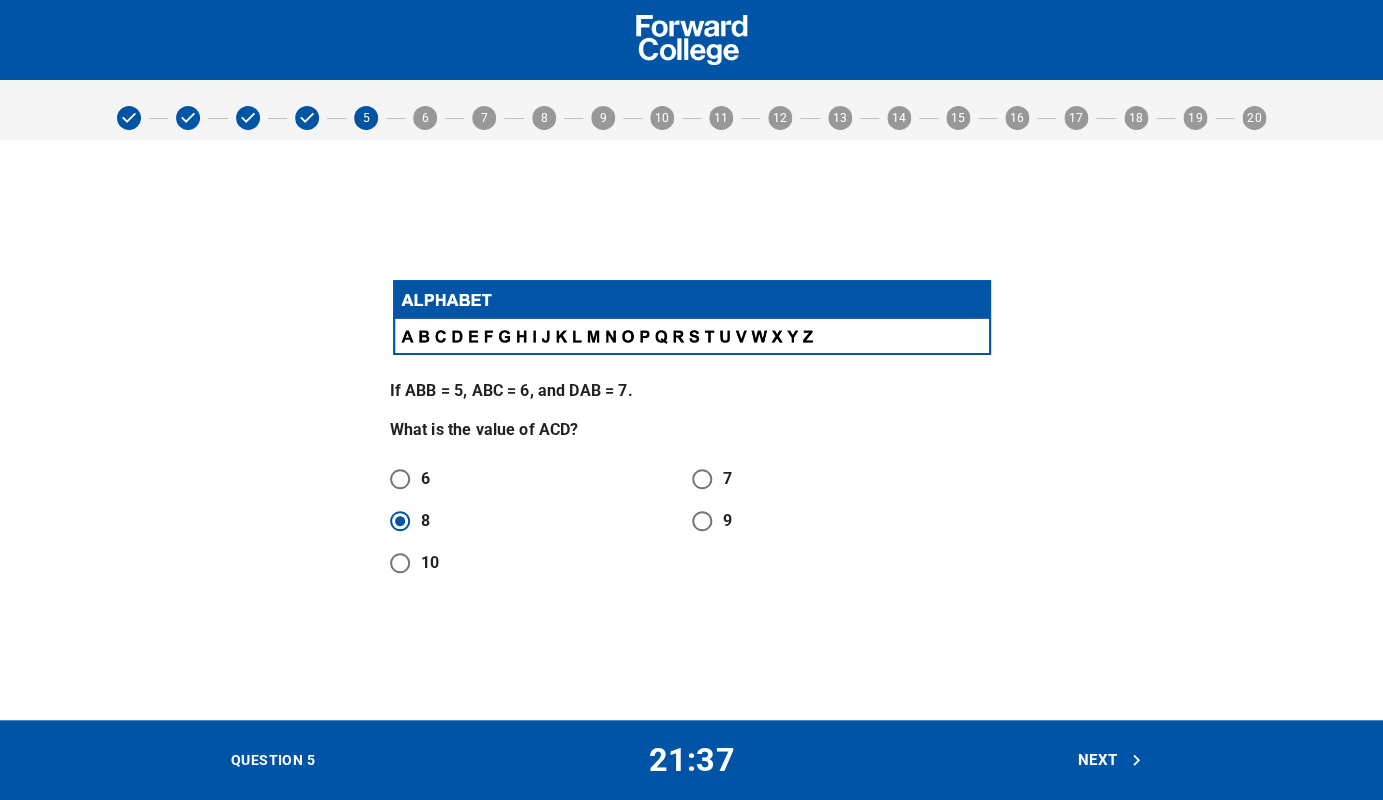 click on "Next" at bounding box center [1110, 760] 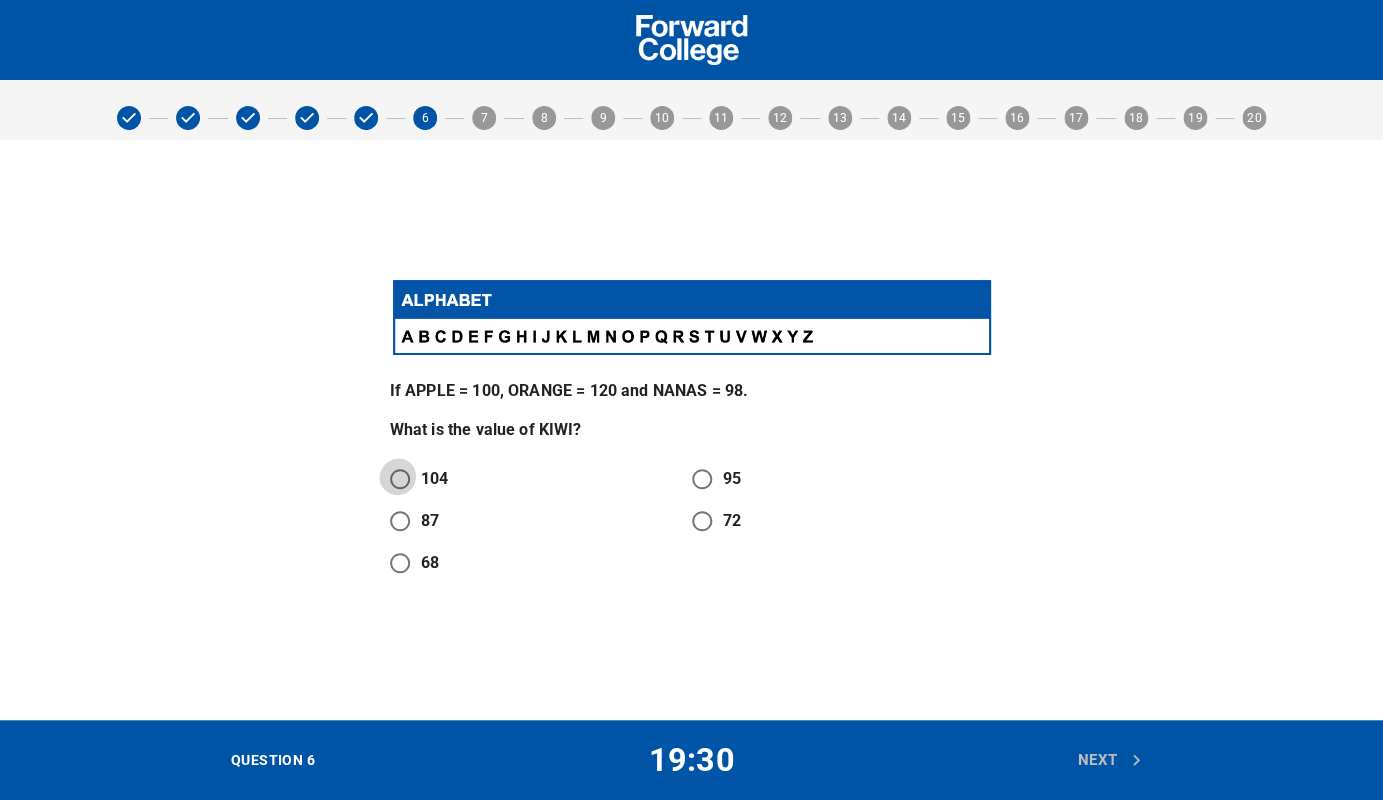 click on "104" at bounding box center [400, 479] 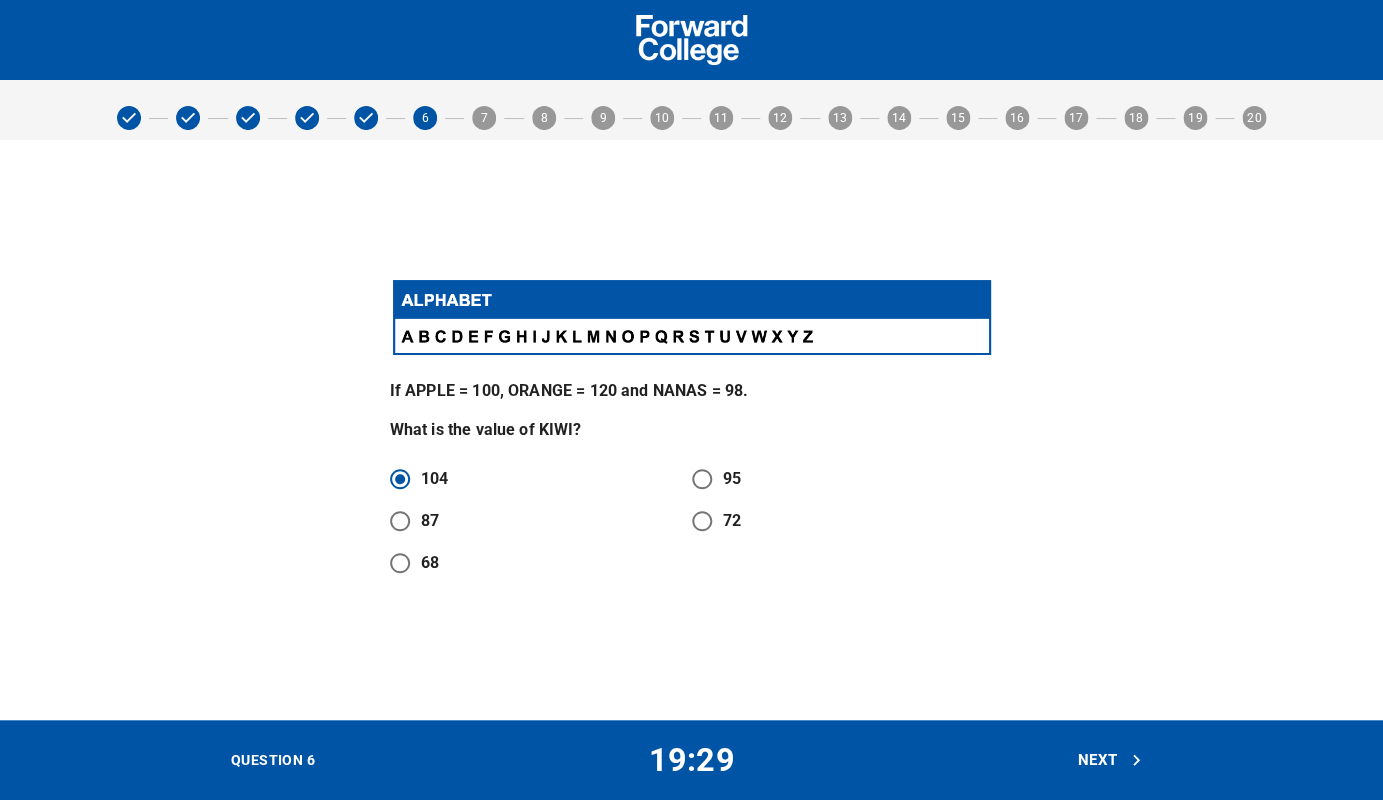 click on "Next" at bounding box center [1110, 760] 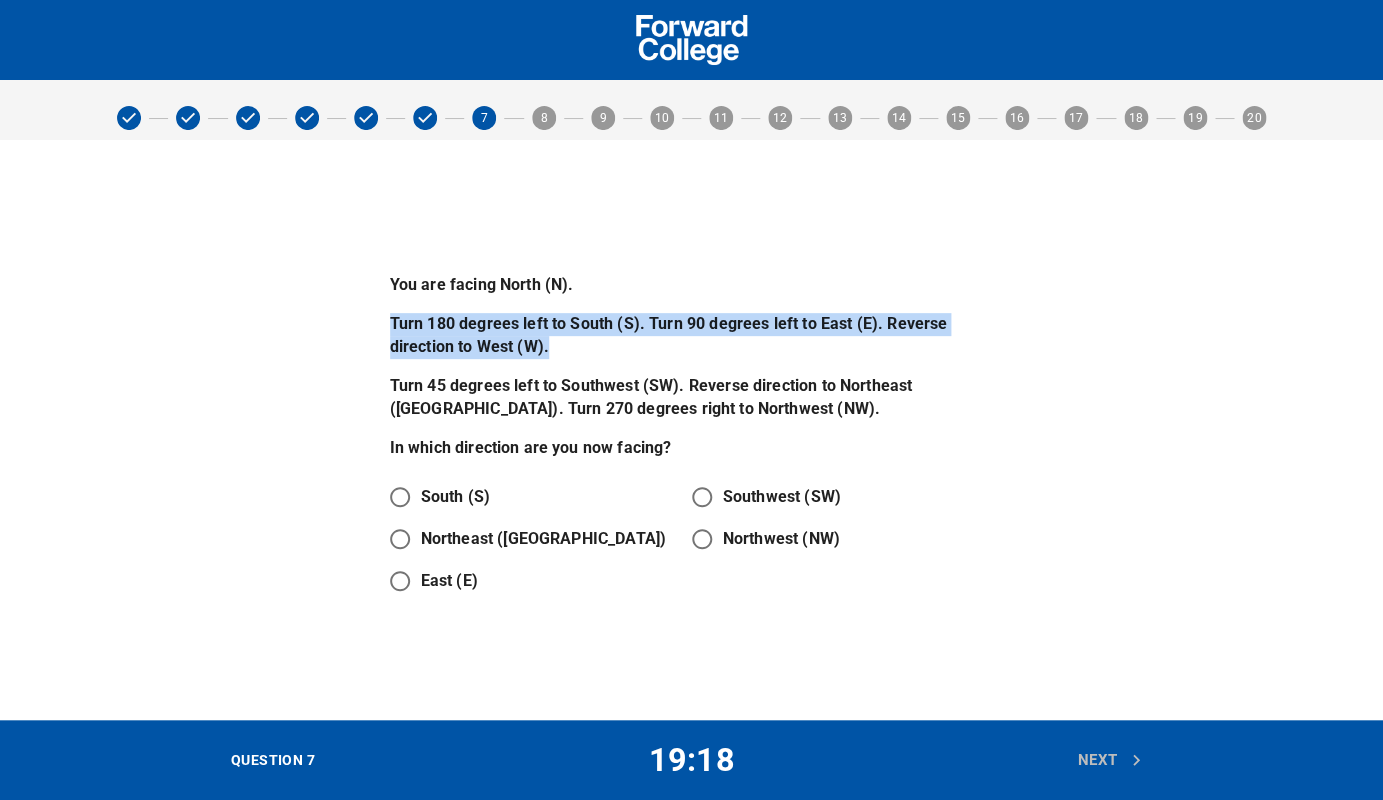 drag, startPoint x: 389, startPoint y: 332, endPoint x: 549, endPoint y: 356, distance: 161.79 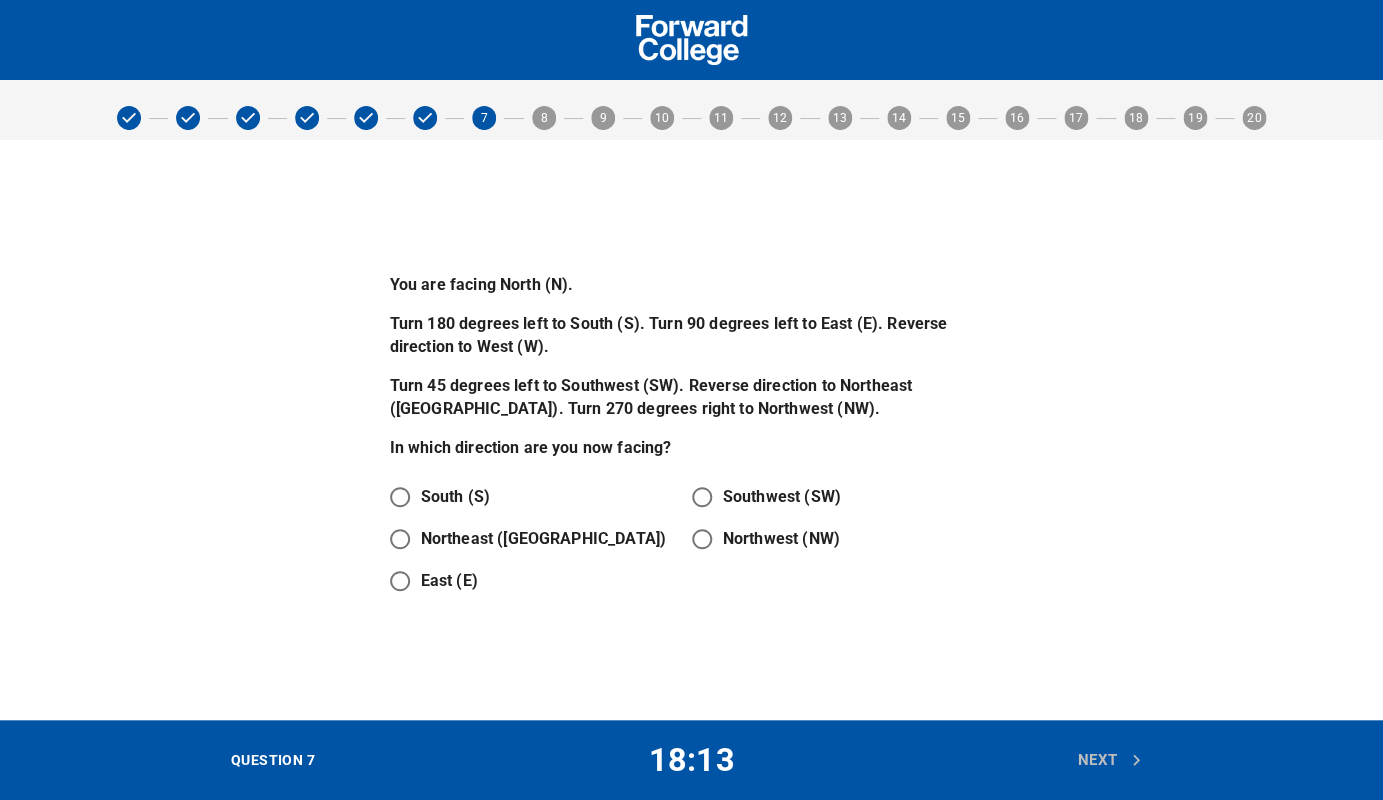 click on "Northwest (NW)" at bounding box center (702, 539) 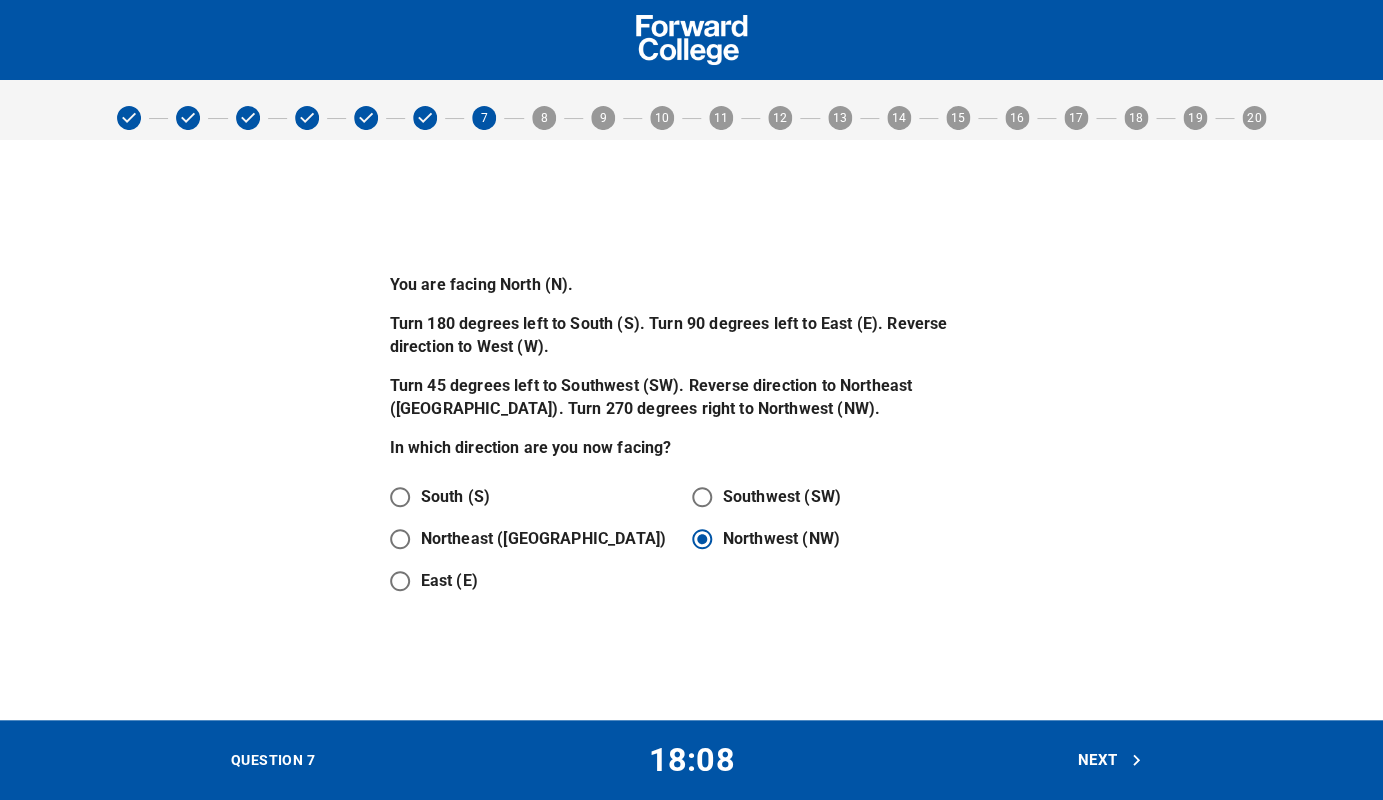 click on "Next" at bounding box center [1110, 760] 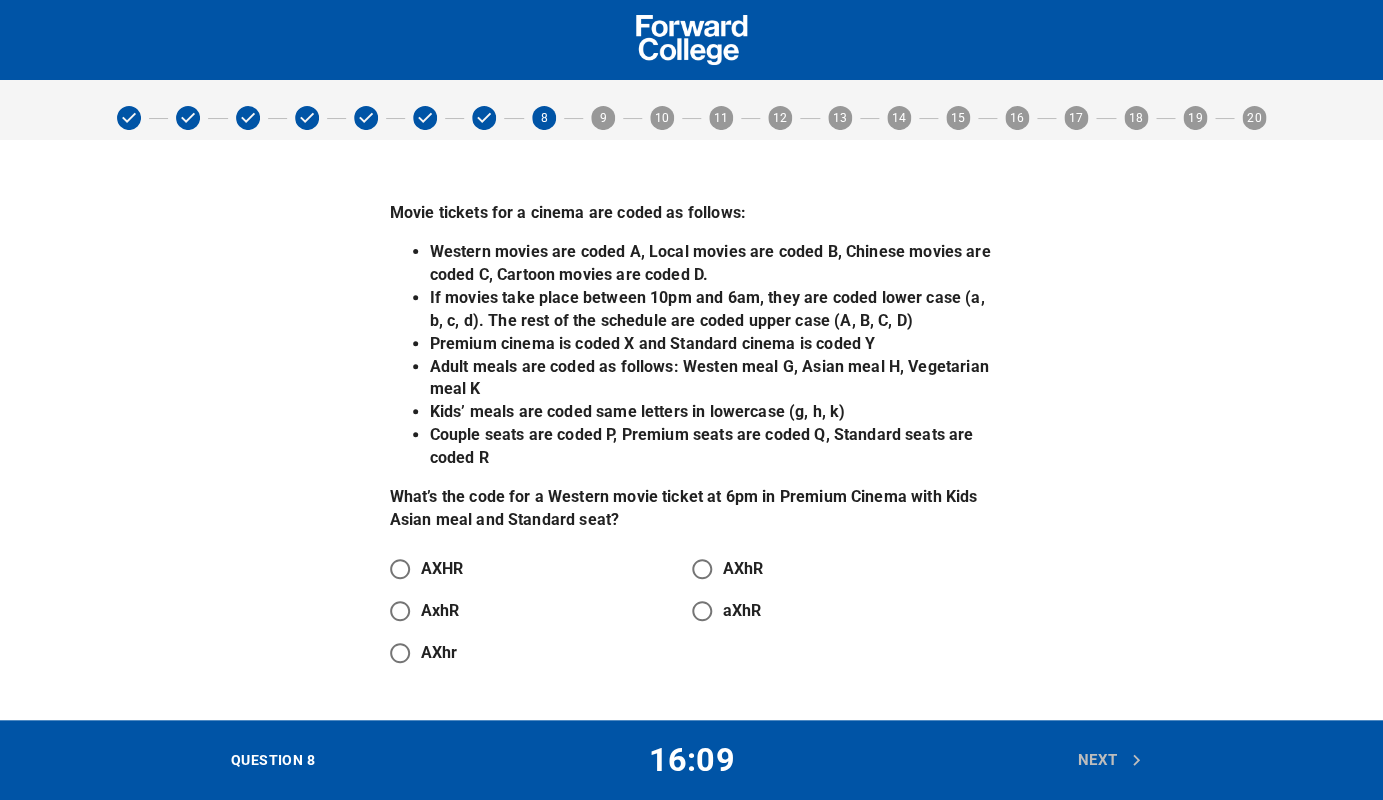 click on "Couple seats are coded P, Premium seats are coded Q, Standard seats are coded R" at bounding box center [712, 447] 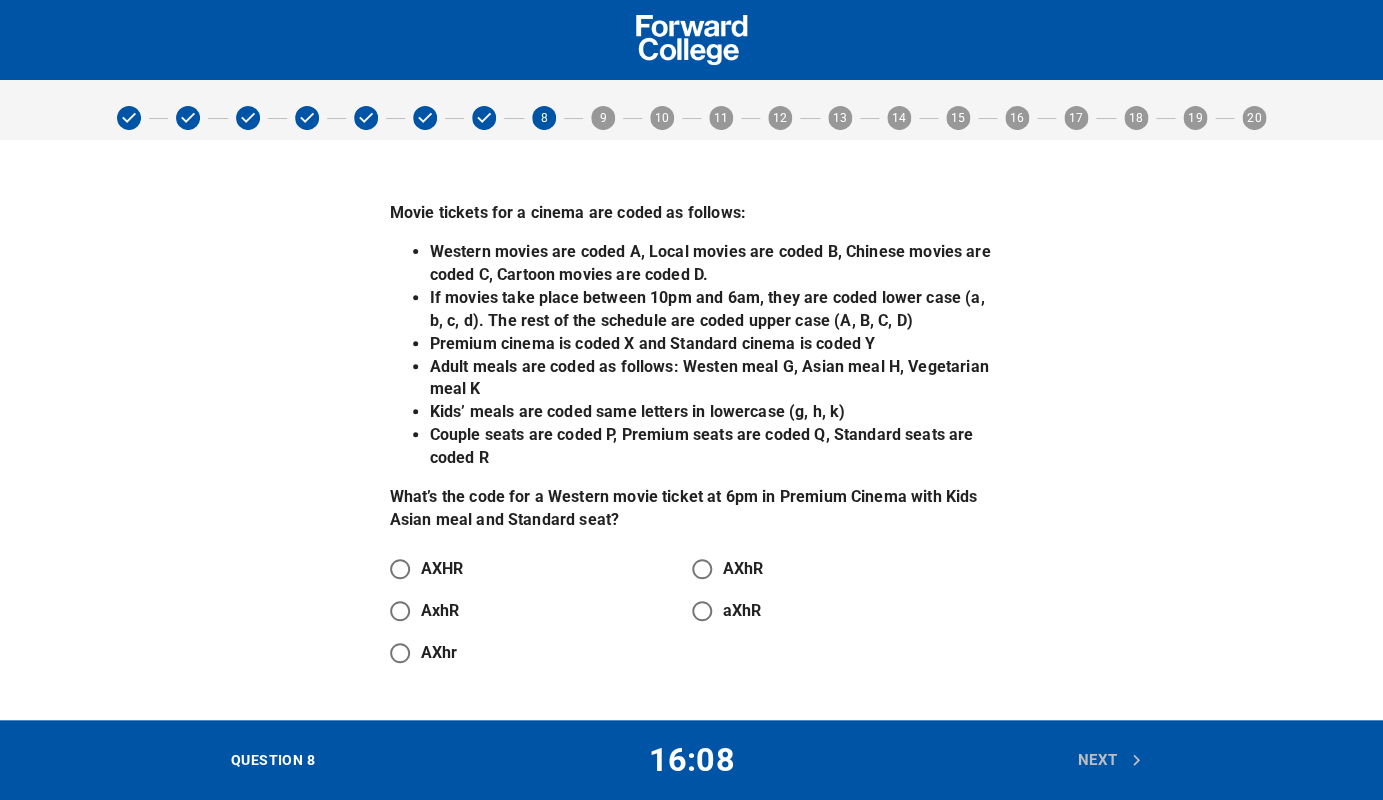 click on "AXhR" at bounding box center (702, 569) 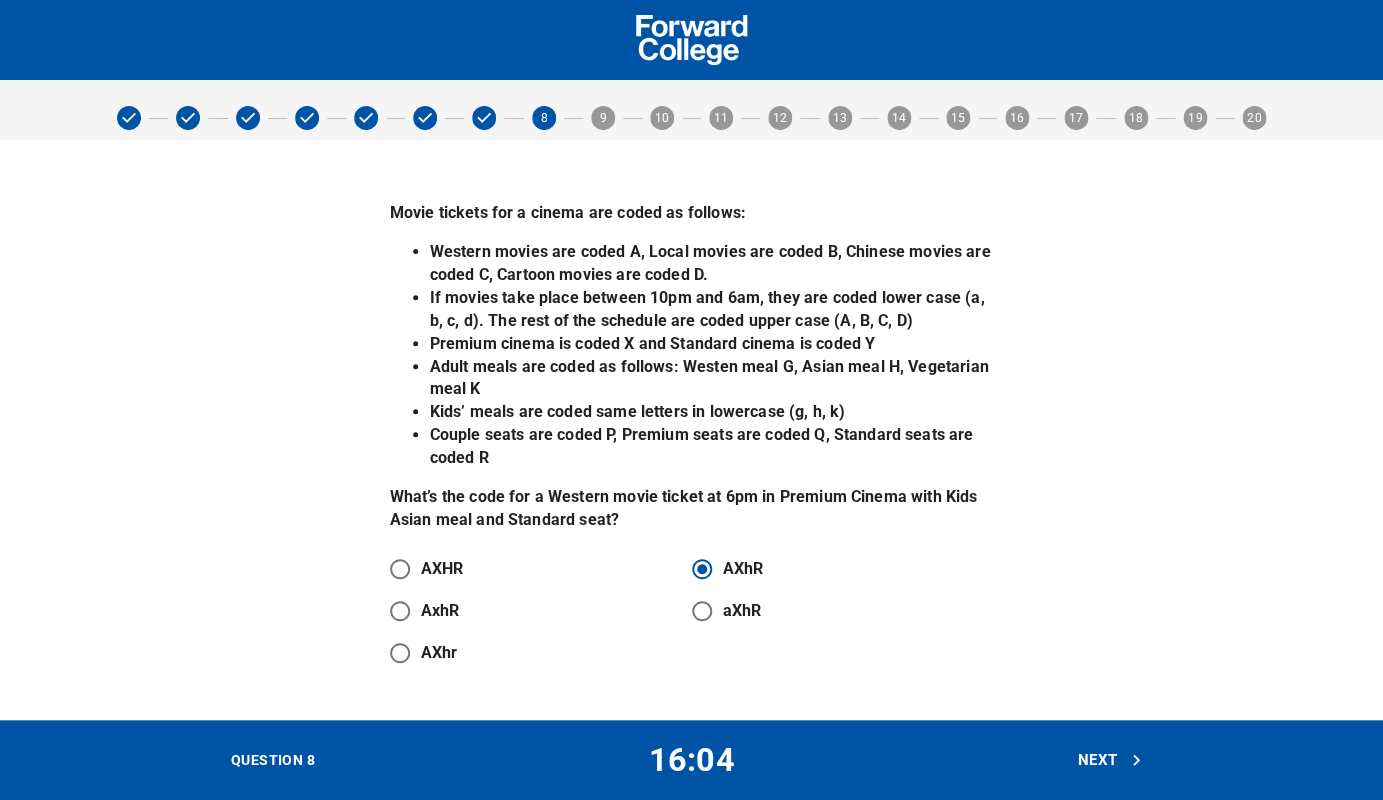 click on "If movies take place between 10pm and 6am, they are coded lower case (a, b, c, d). The rest of the schedule are coded upper case (A, B, C, D)" at bounding box center [712, 310] 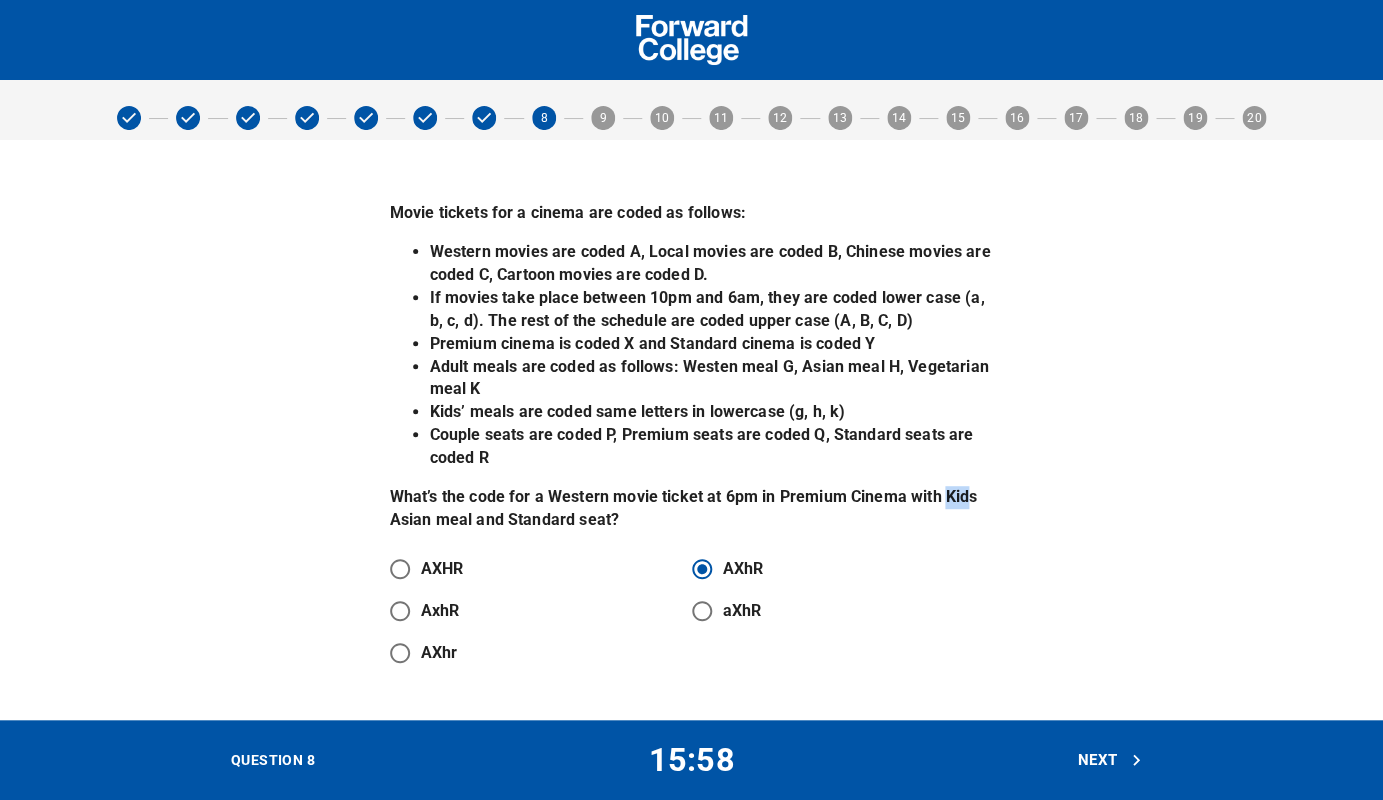 drag, startPoint x: 943, startPoint y: 503, endPoint x: 964, endPoint y: 511, distance: 22.472204 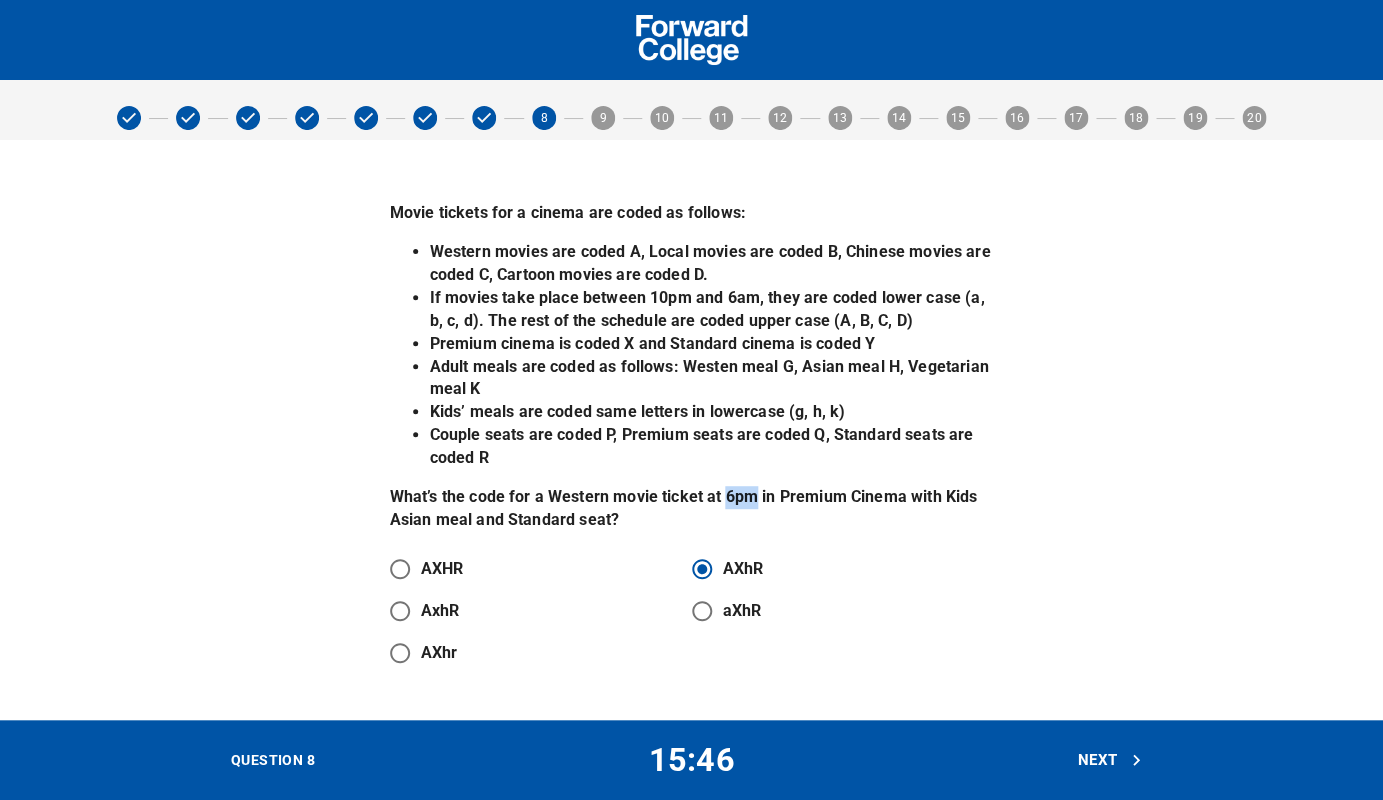 drag, startPoint x: 754, startPoint y: 502, endPoint x: 724, endPoint y: 503, distance: 30.016663 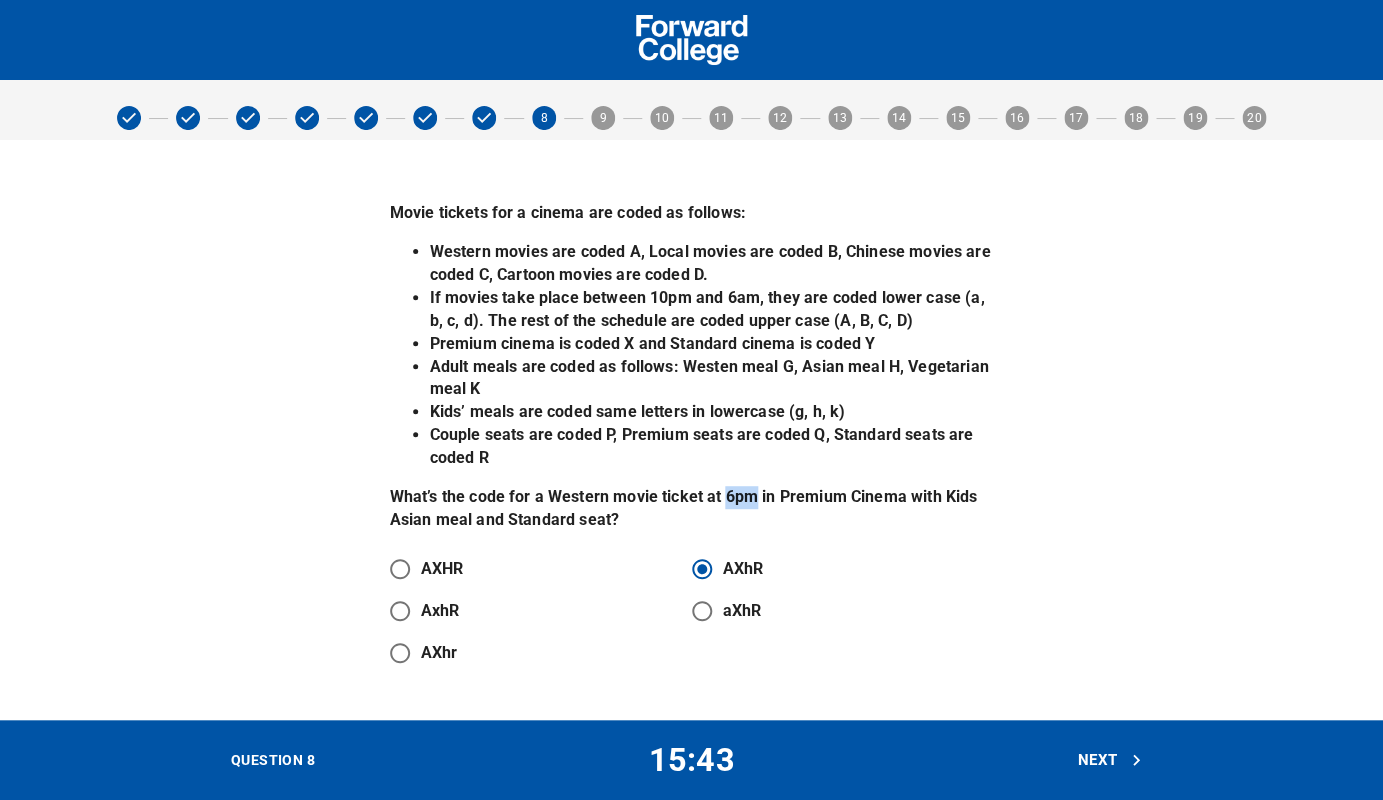 click on "aXhR" at bounding box center [702, 611] 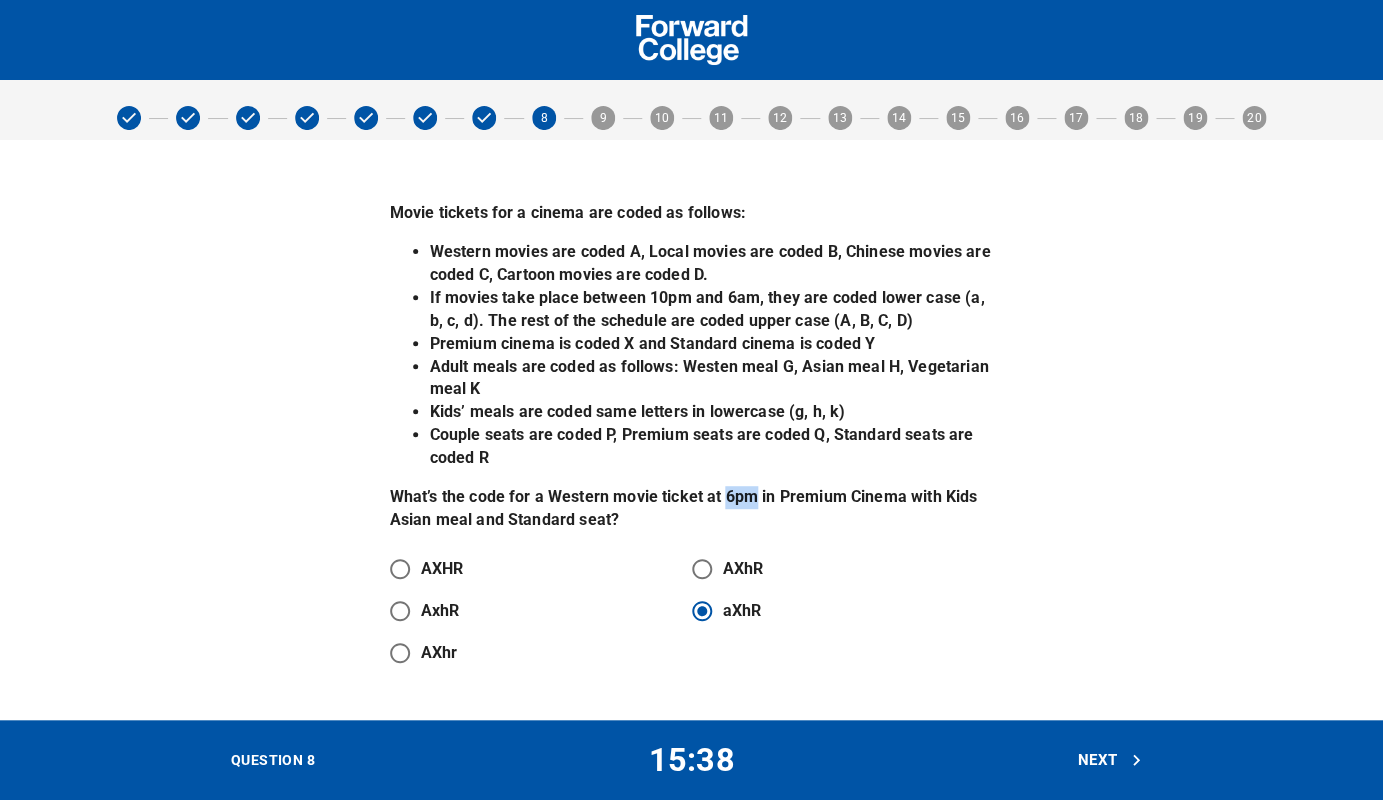 click on "What’s the code for a Western movie ticket at 6pm in Premium Cinema with Kids Asian meal and Standard seat?" at bounding box center [692, 509] 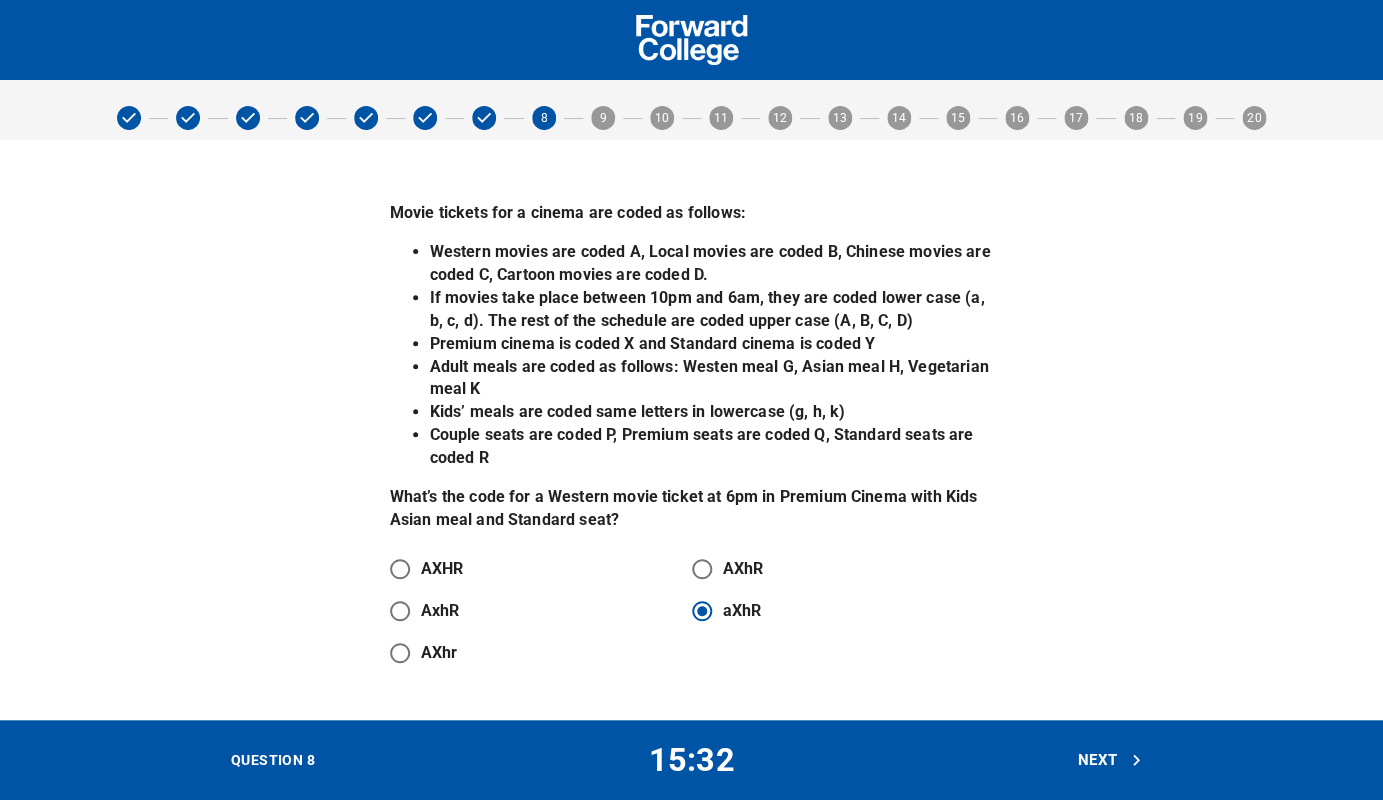 click on "AXhR" at bounding box center [743, 569] 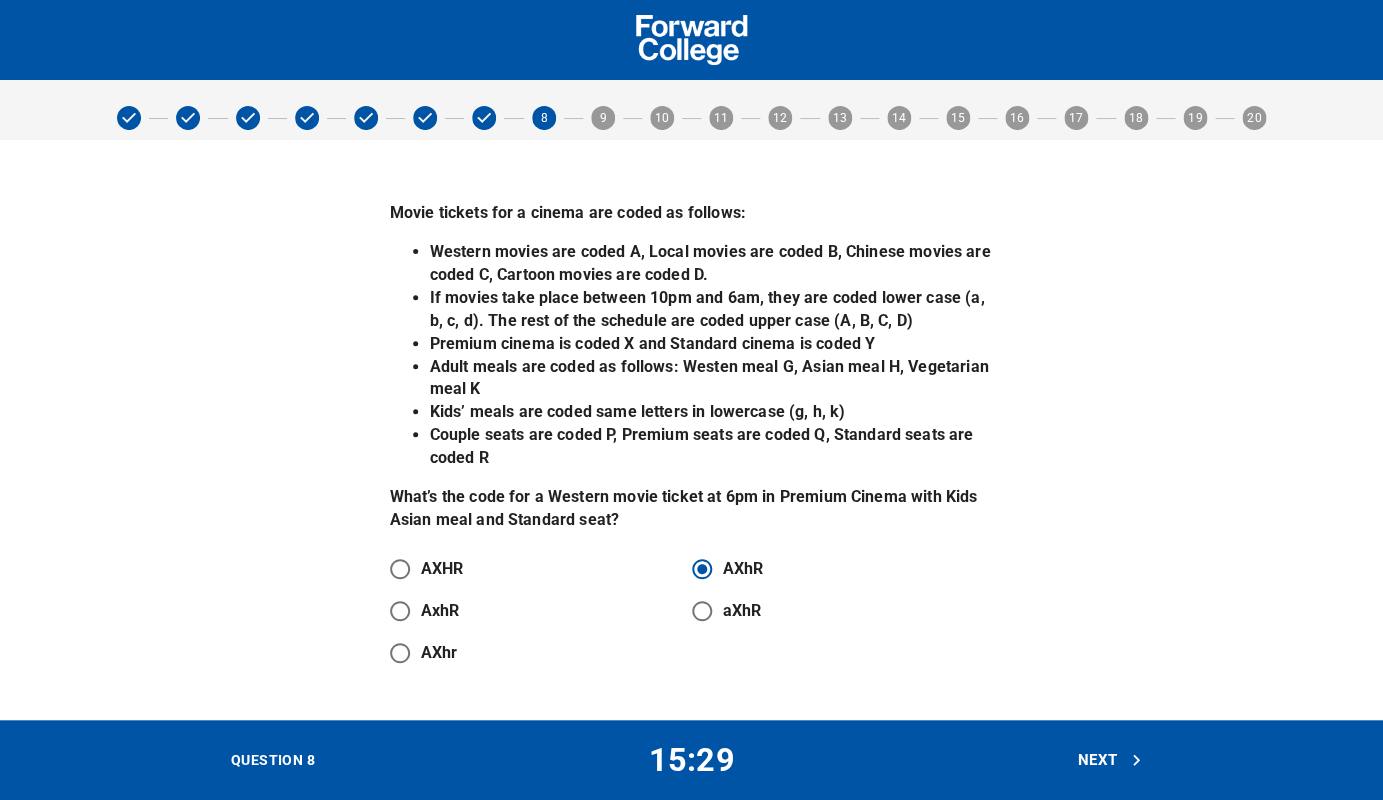 click on "Next" at bounding box center (1110, 760) 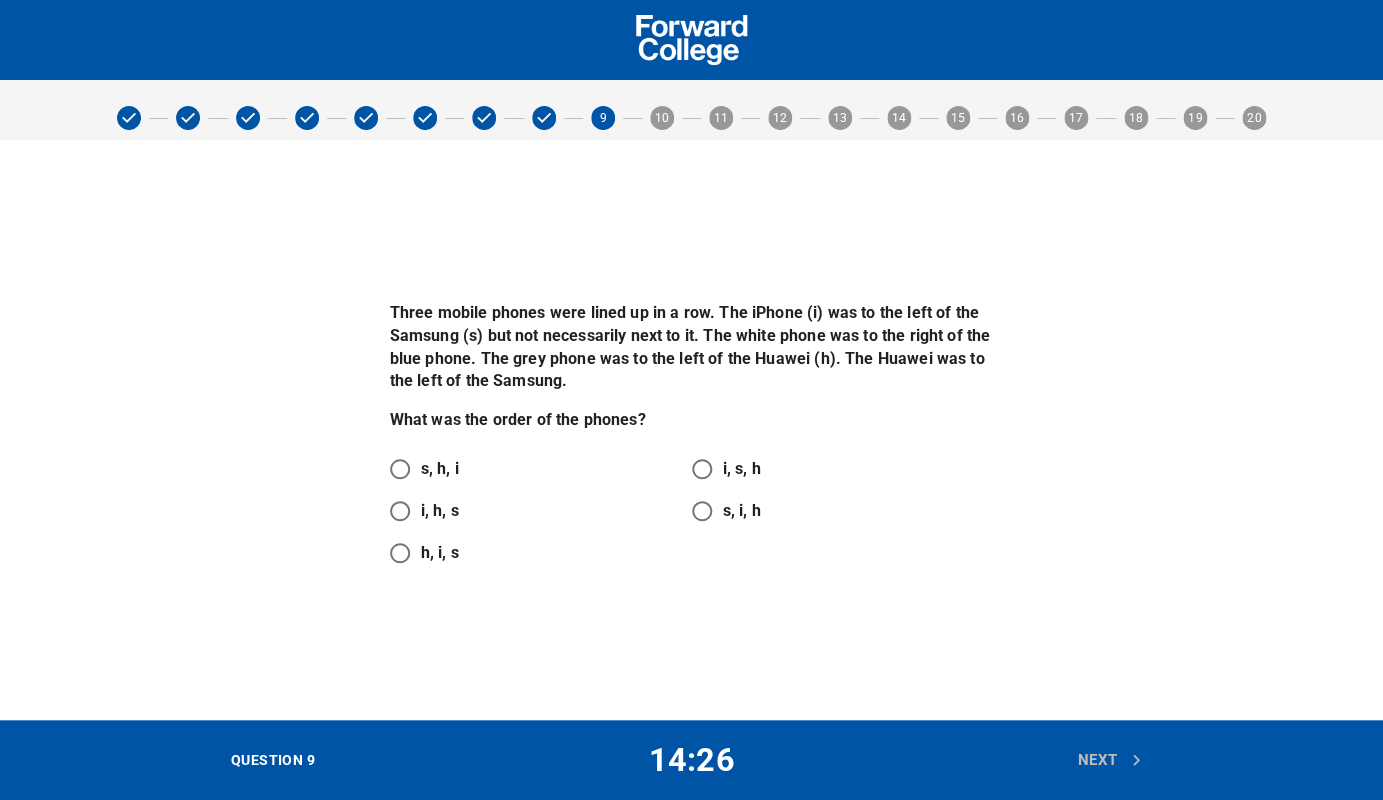 click on "i, h, s" at bounding box center (400, 511) 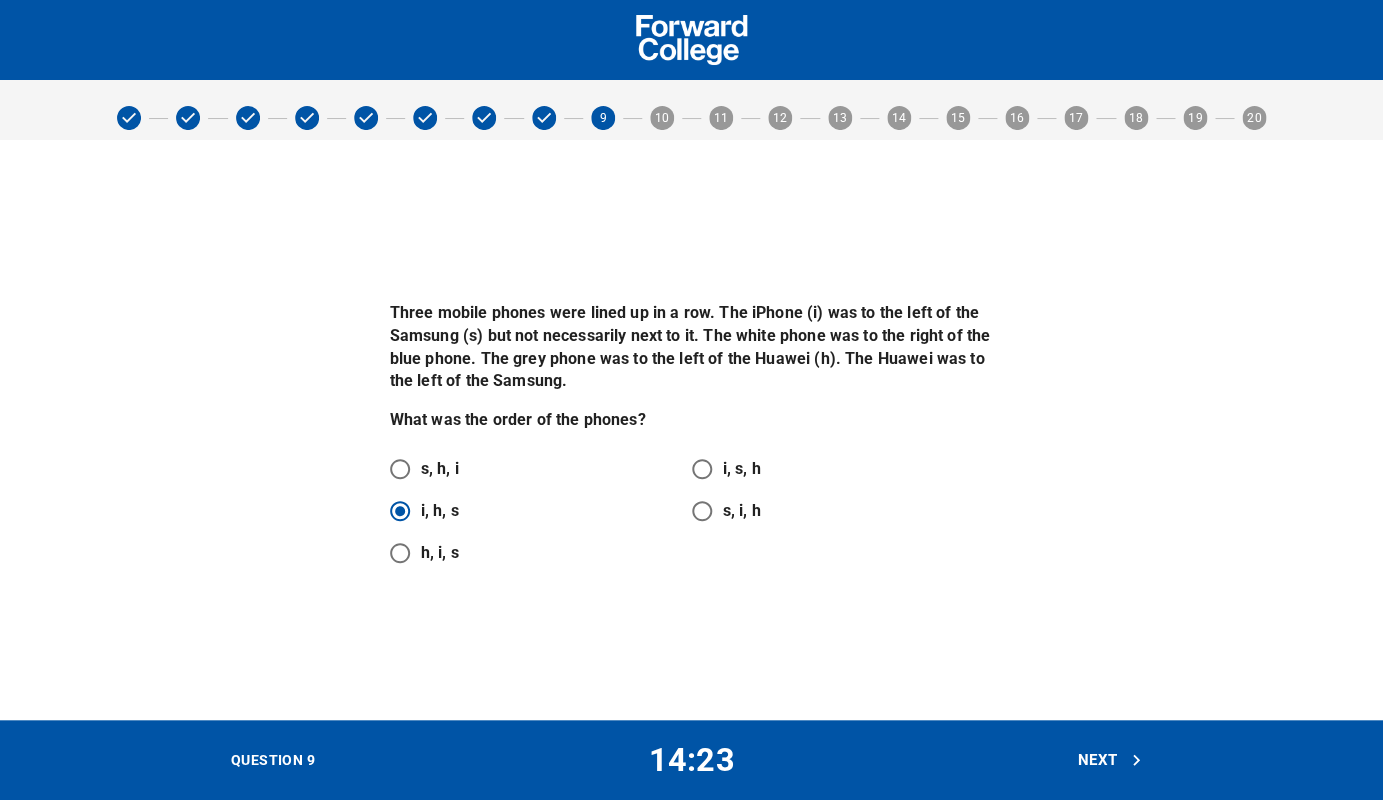 click on "Next" at bounding box center [1110, 760] 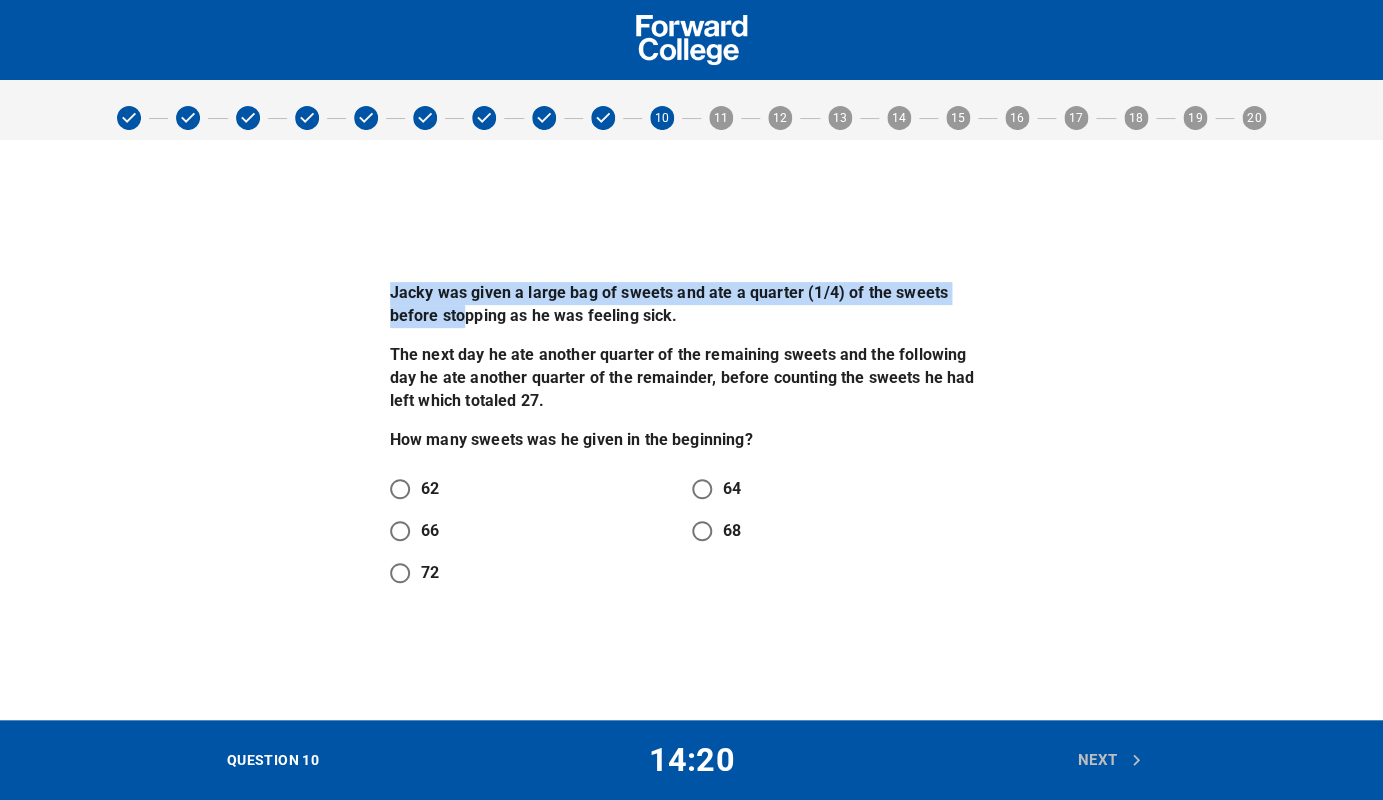 drag, startPoint x: 389, startPoint y: 300, endPoint x: 461, endPoint y: 333, distance: 79.20227 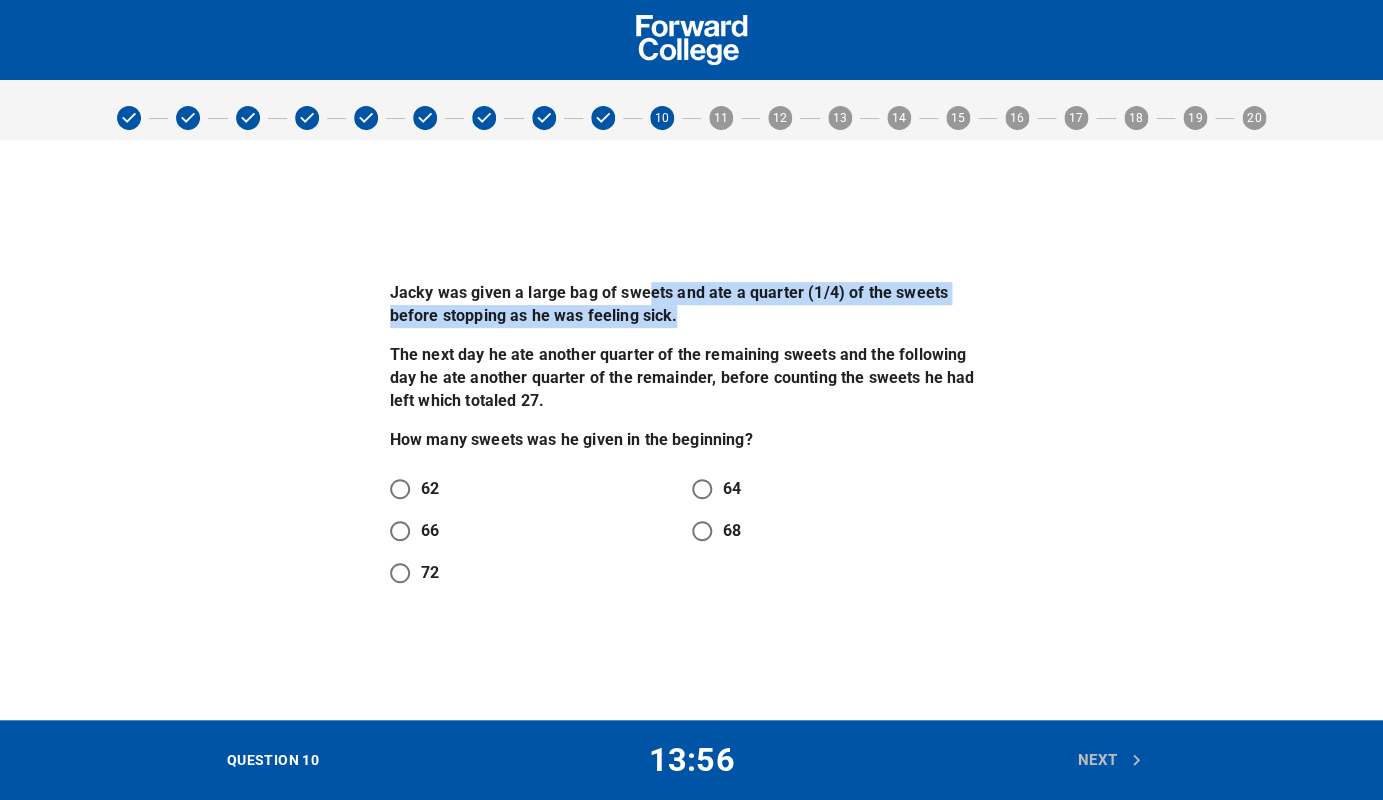 drag, startPoint x: 684, startPoint y: 324, endPoint x: 646, endPoint y: 306, distance: 42.047592 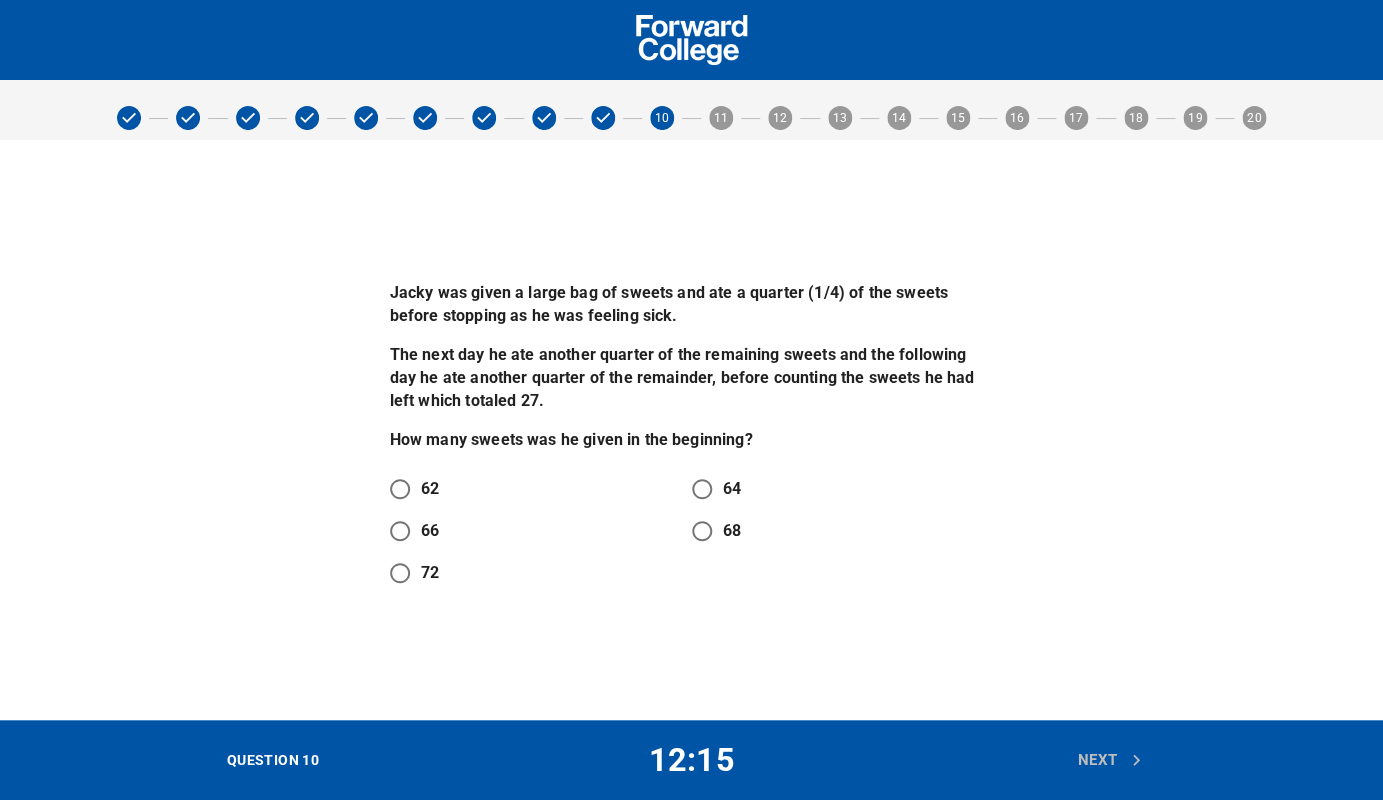 click on "Jacky was given a large bag of sweets and ate a quarter (1/4) of the sweets before stopping as he was feeling sick. The next day he ate another quarter of the remaining sweets and the following day he ate another quarter of the remainder, before counting the sweets he had left which totaled 27. How many sweets was he given in the beginning? 62 64 66 68 72" at bounding box center (692, 429) 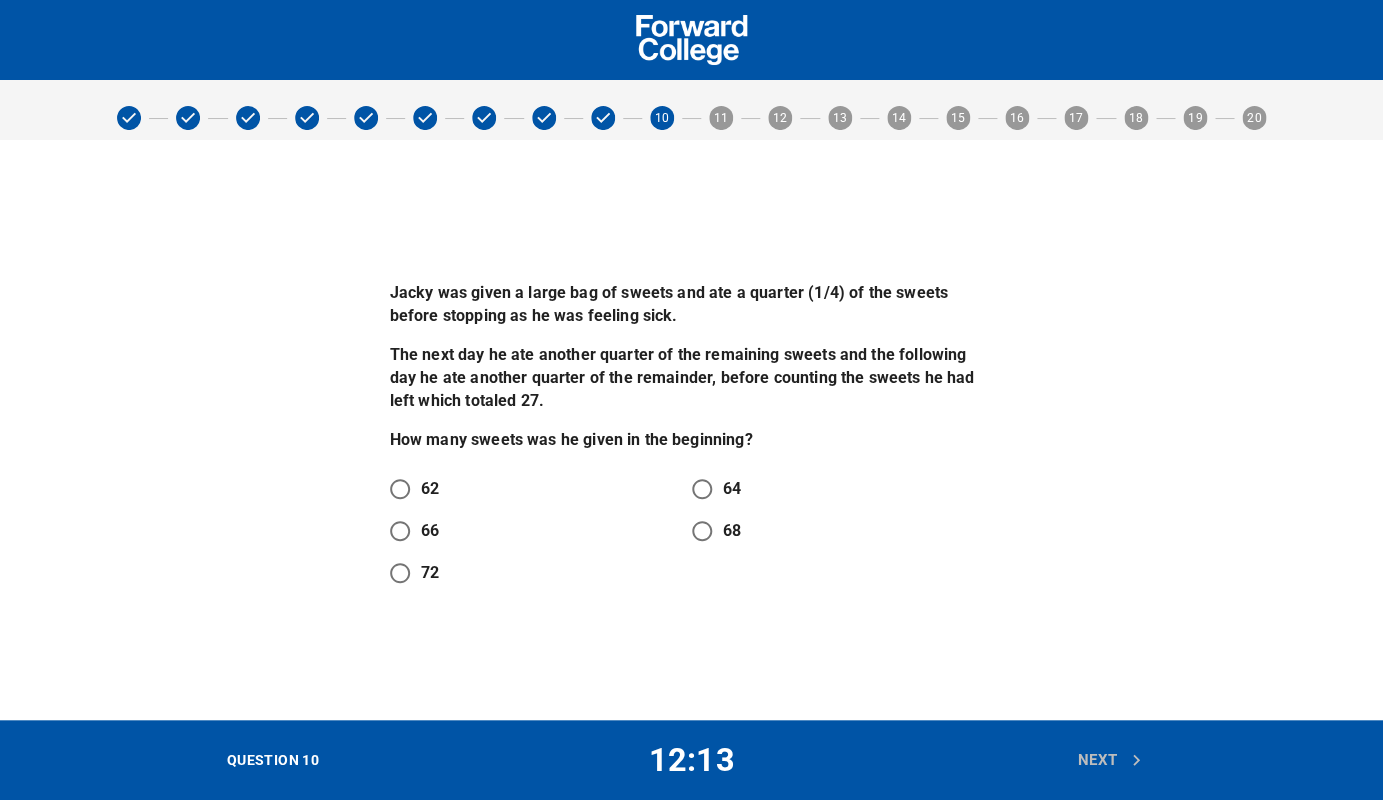 click on "64" at bounding box center (702, 489) 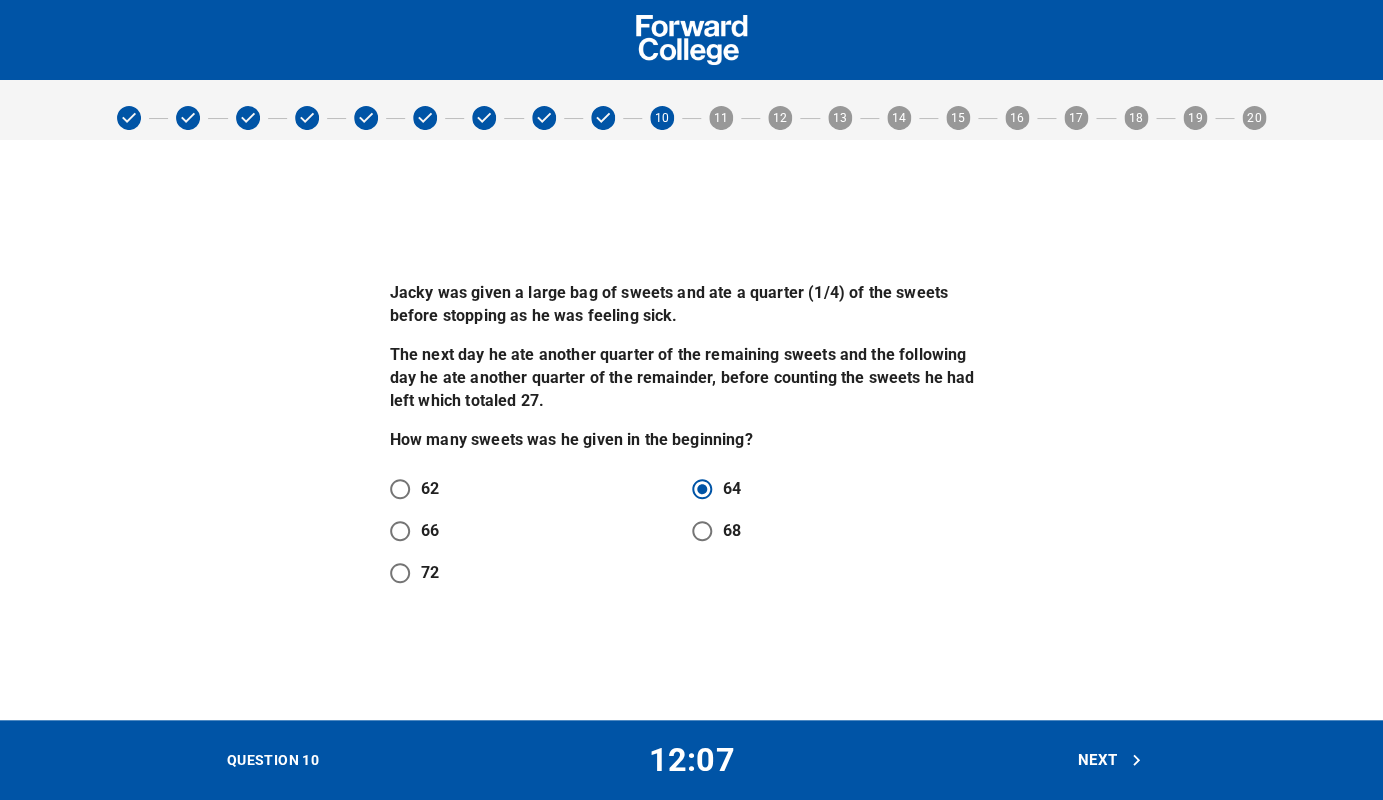 click on "Next" at bounding box center [1110, 760] 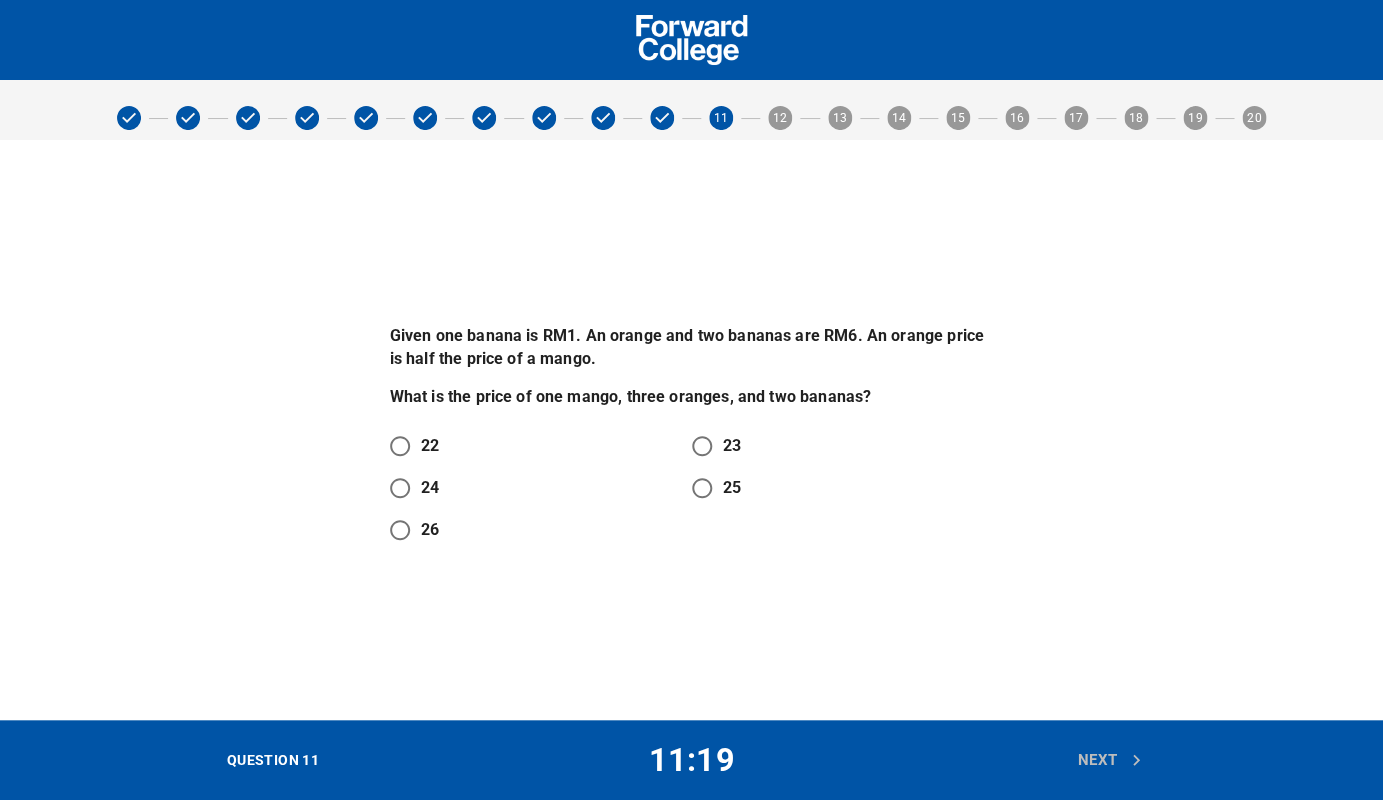 drag, startPoint x: 672, startPoint y: 545, endPoint x: 299, endPoint y: 512, distance: 374.45694 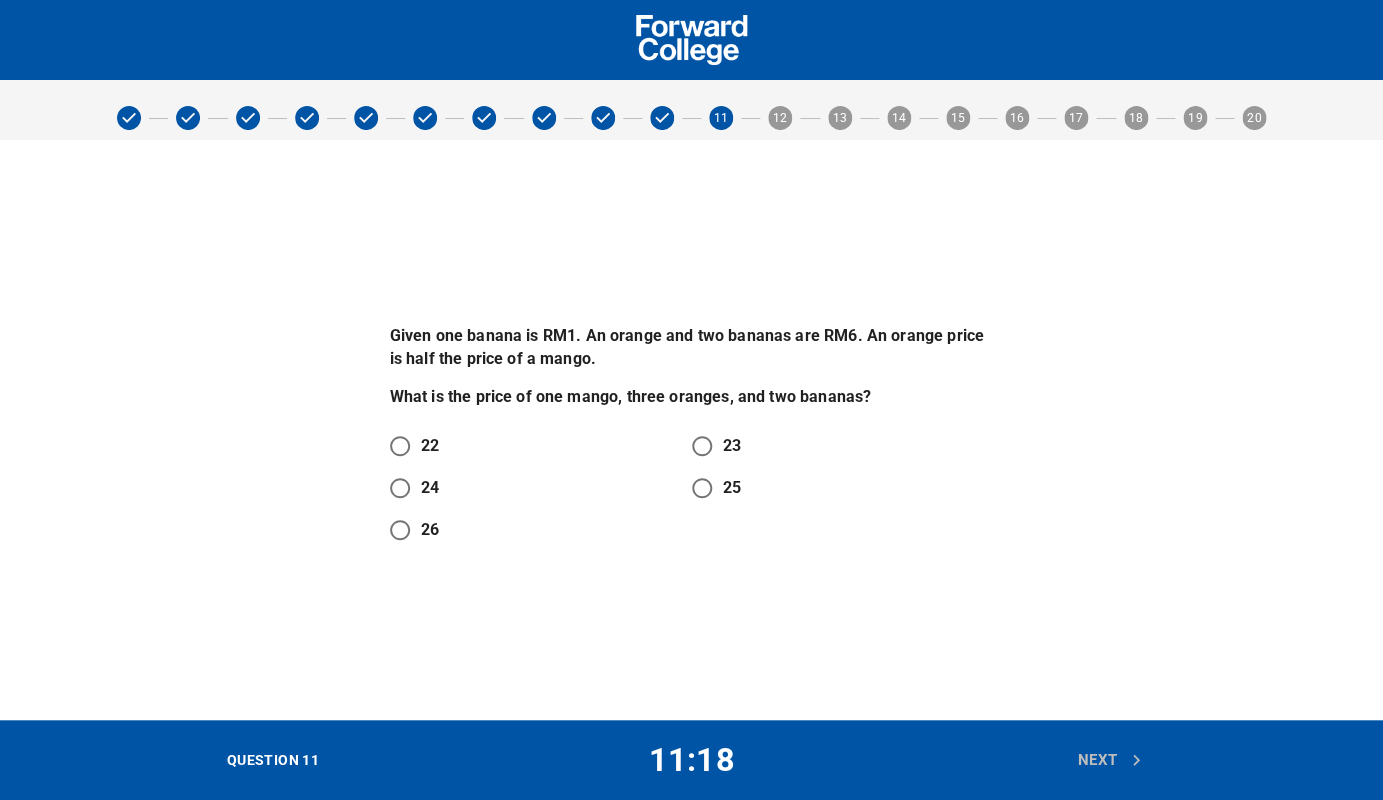 click on "22" at bounding box center [400, 446] 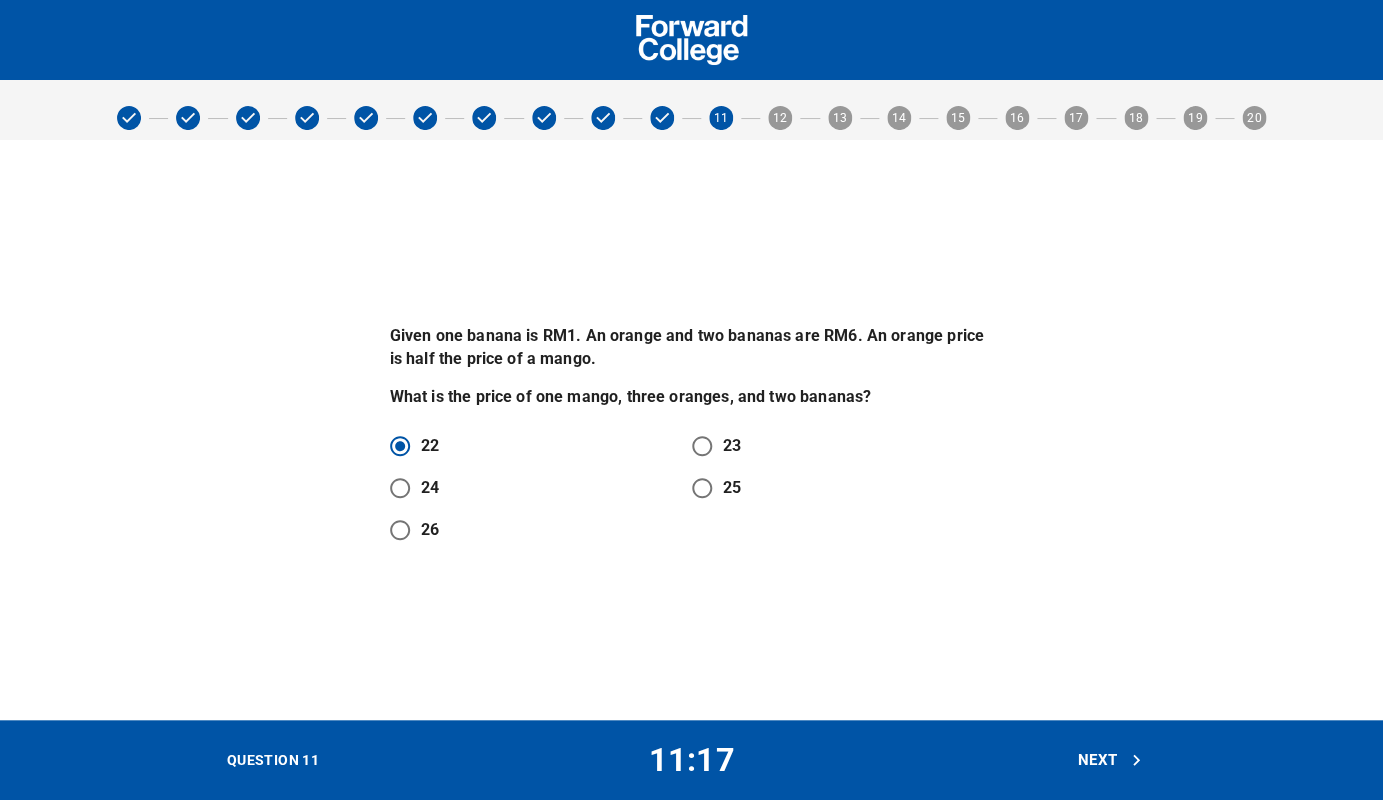 click on "Next" at bounding box center [1110, 760] 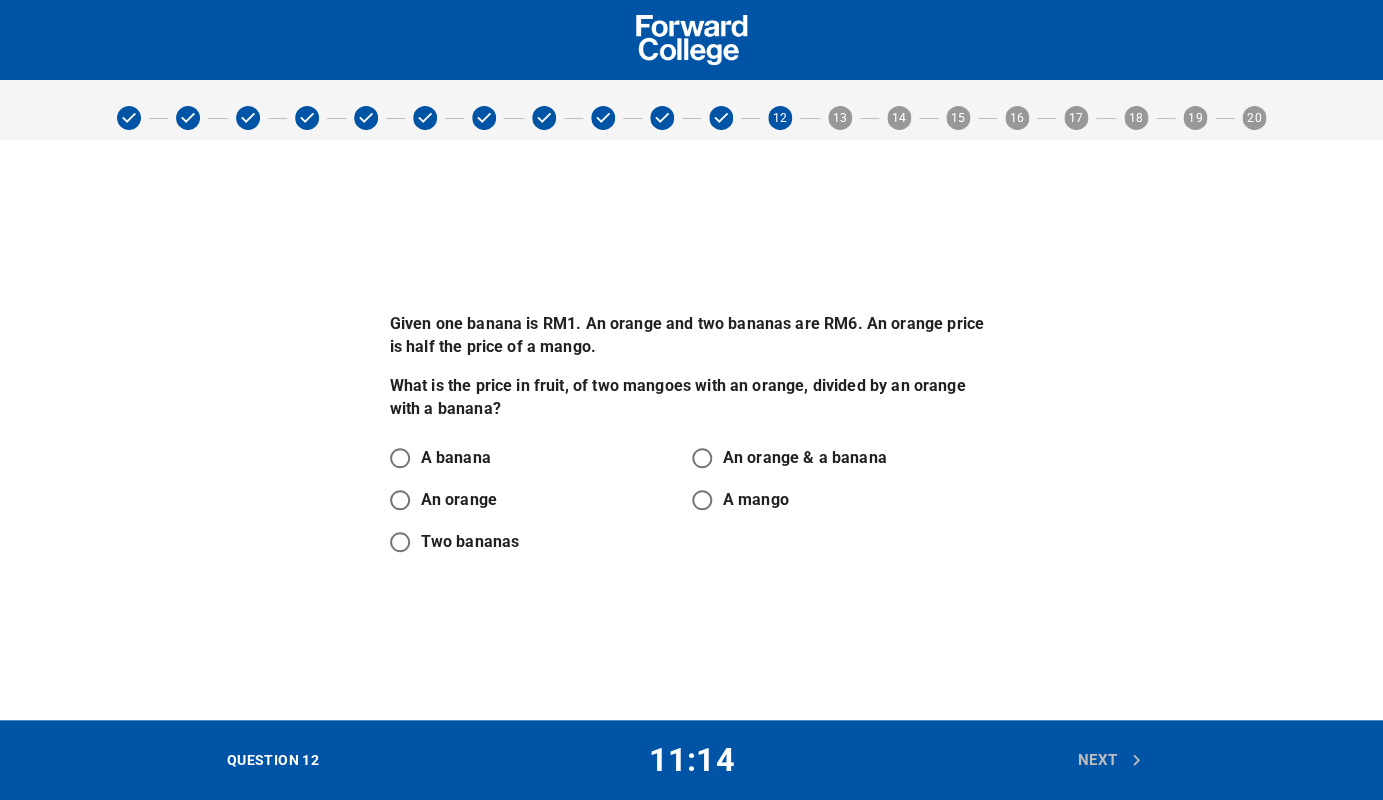 click on "Given one banana is RM1. An orange and two bananas are RM6. An orange price is half the price of a mango. What is the price in fruit, of two mangoes with an orange, divided by an orange with a banana? A banana An orange & a banana An orange A mango Two bananas" at bounding box center (691, 430) 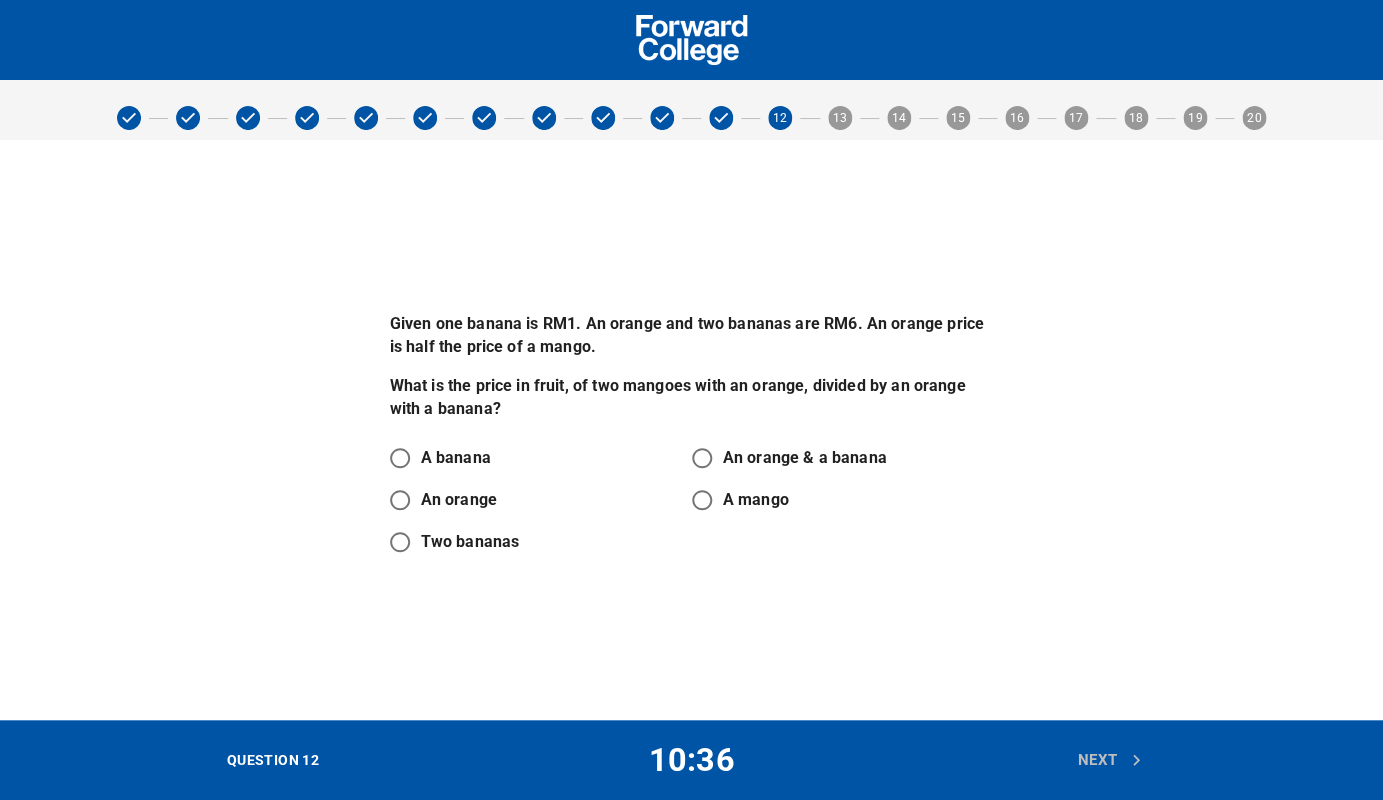 click on "An orange" at bounding box center [400, 500] 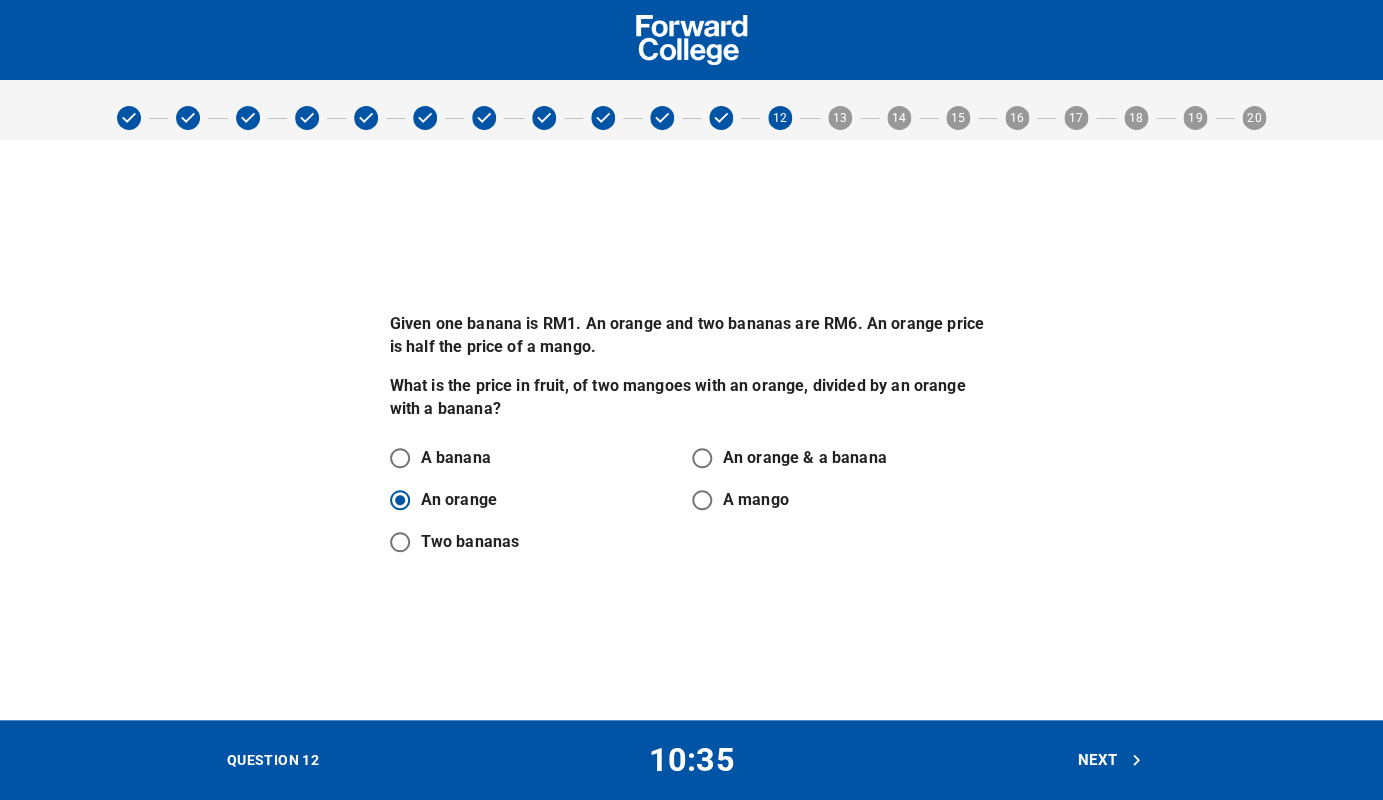 click on "Given one banana is RM1. An orange and two bananas are RM6. An orange price is half the price of a mango. What is the price in fruit, of two mangoes with an orange, divided by an orange with a banana? A banana An orange & a banana An orange A mango Two bananas" at bounding box center (691, 430) 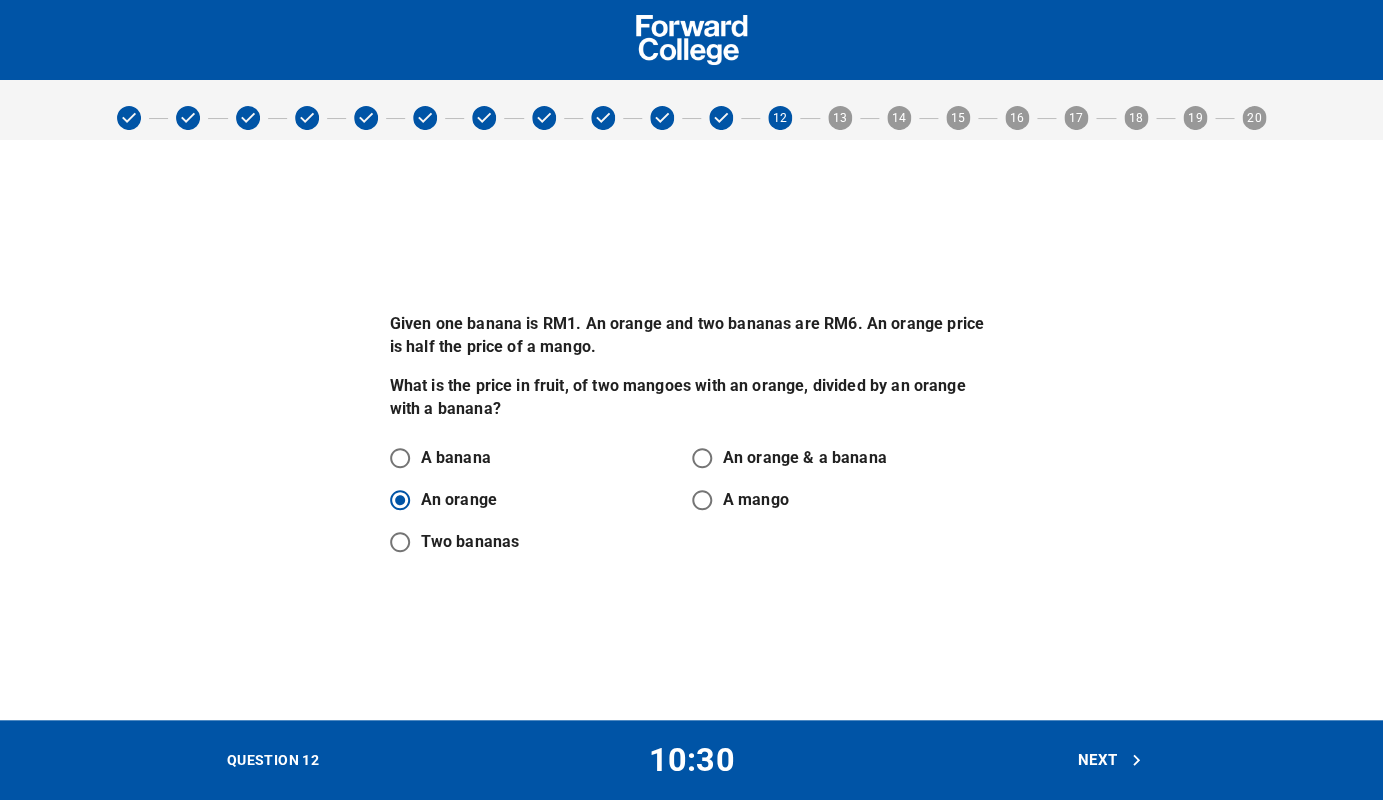 click on "Next" at bounding box center (1110, 760) 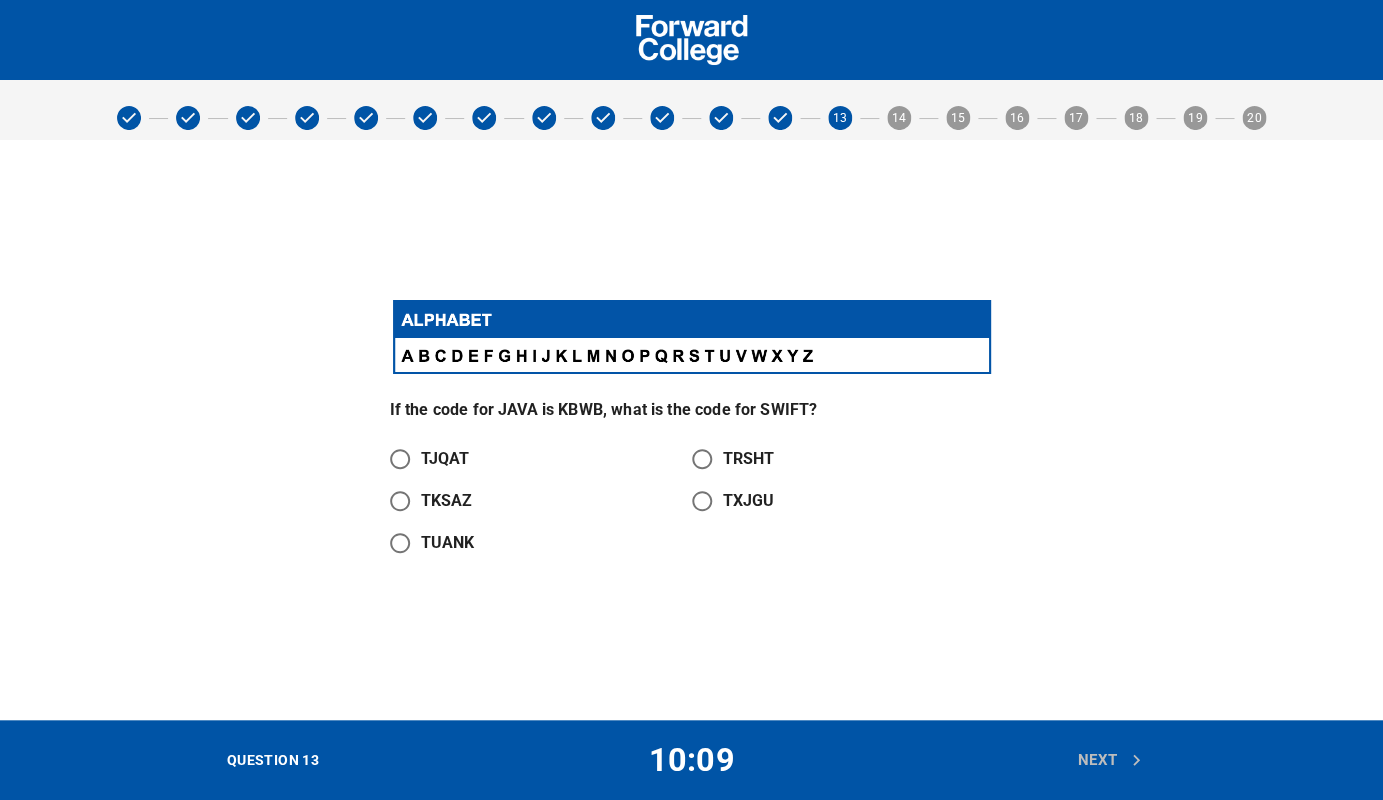 click on "TXJGU" at bounding box center [702, 501] 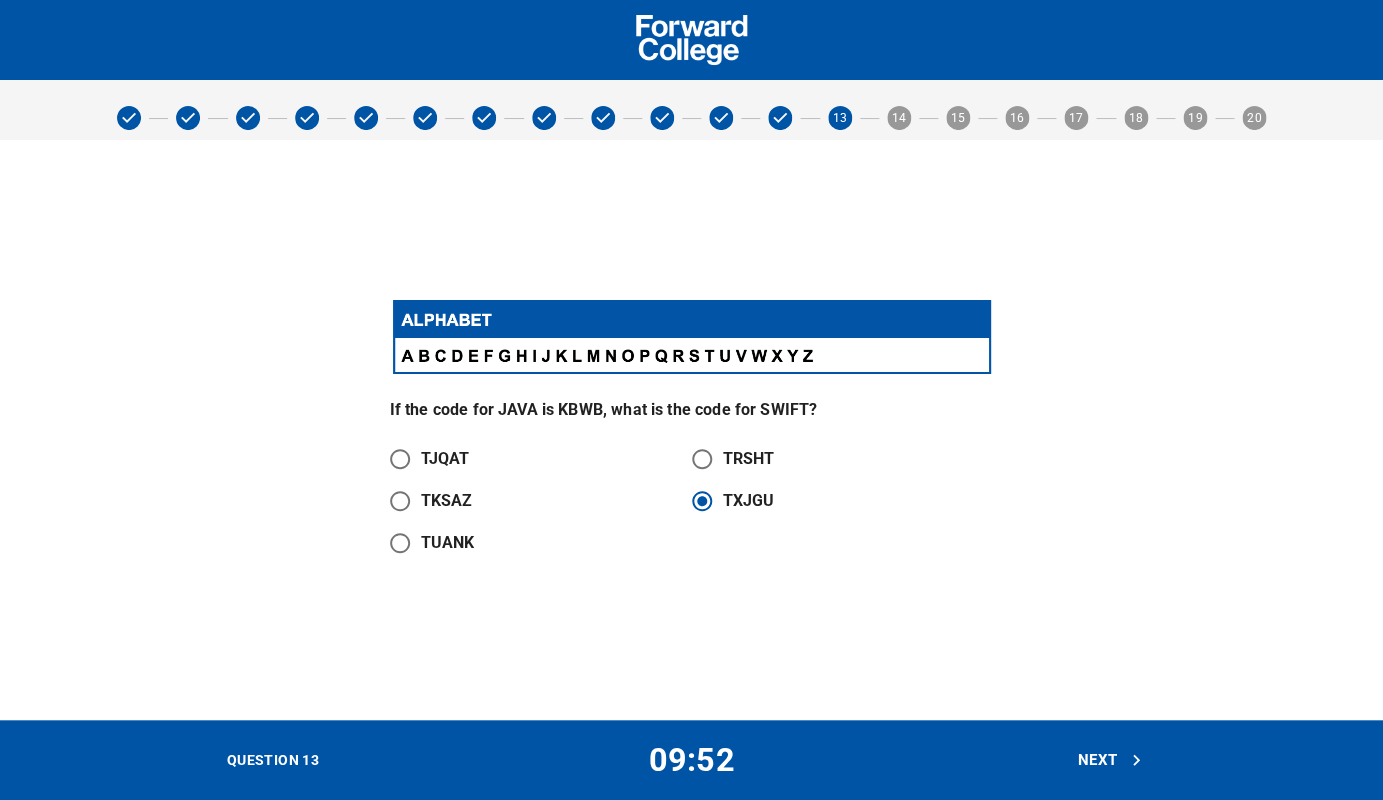 click on "Next" at bounding box center [1110, 760] 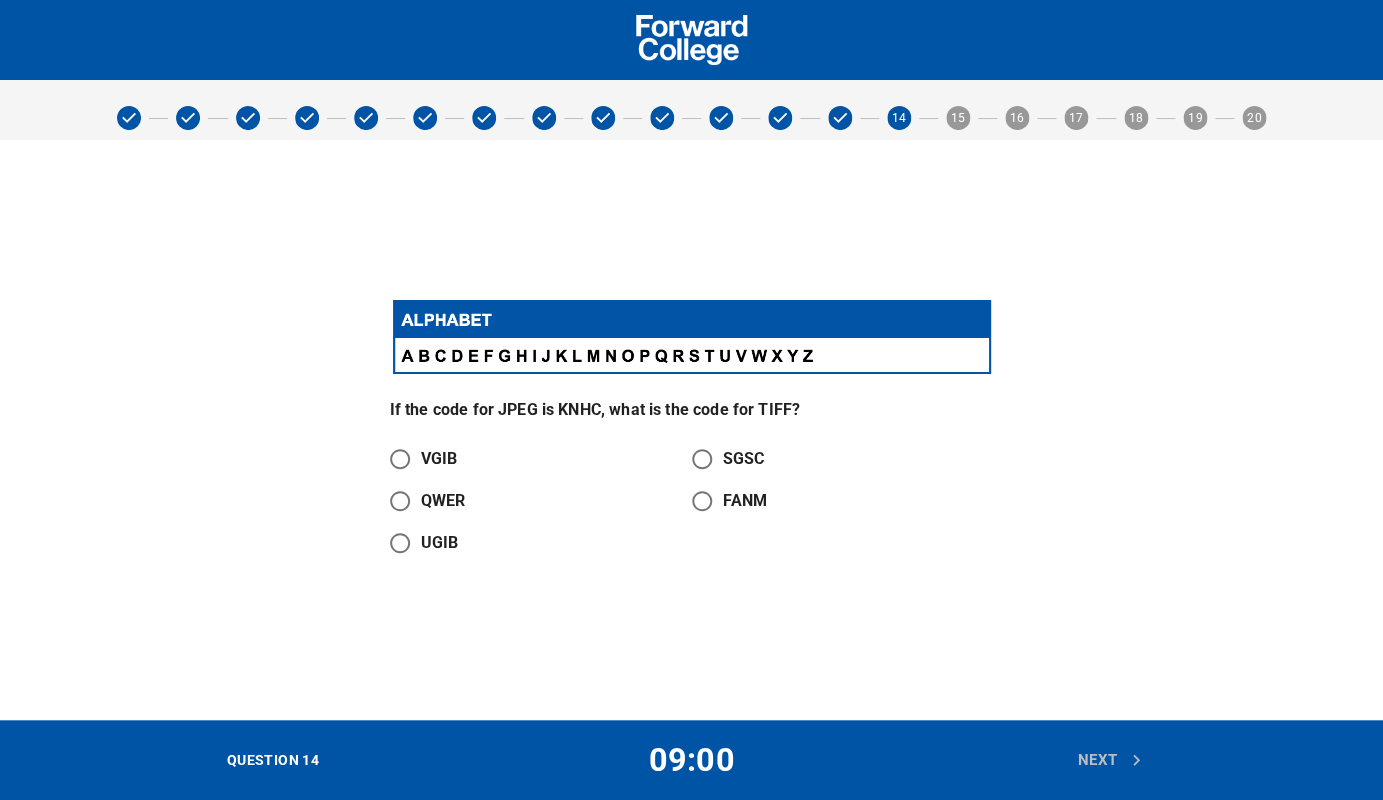 click on "UGIB" at bounding box center (440, 543) 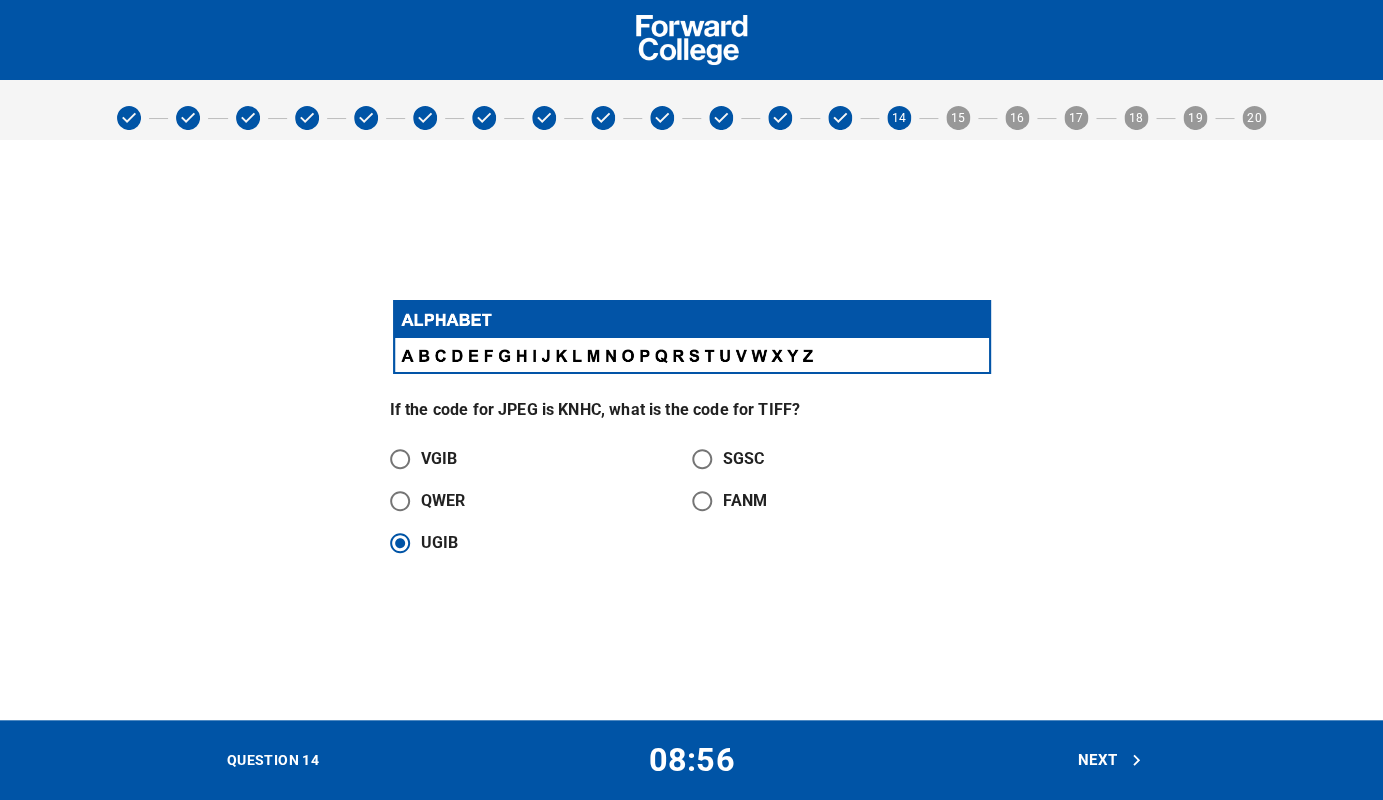 click on "Next" at bounding box center [1110, 760] 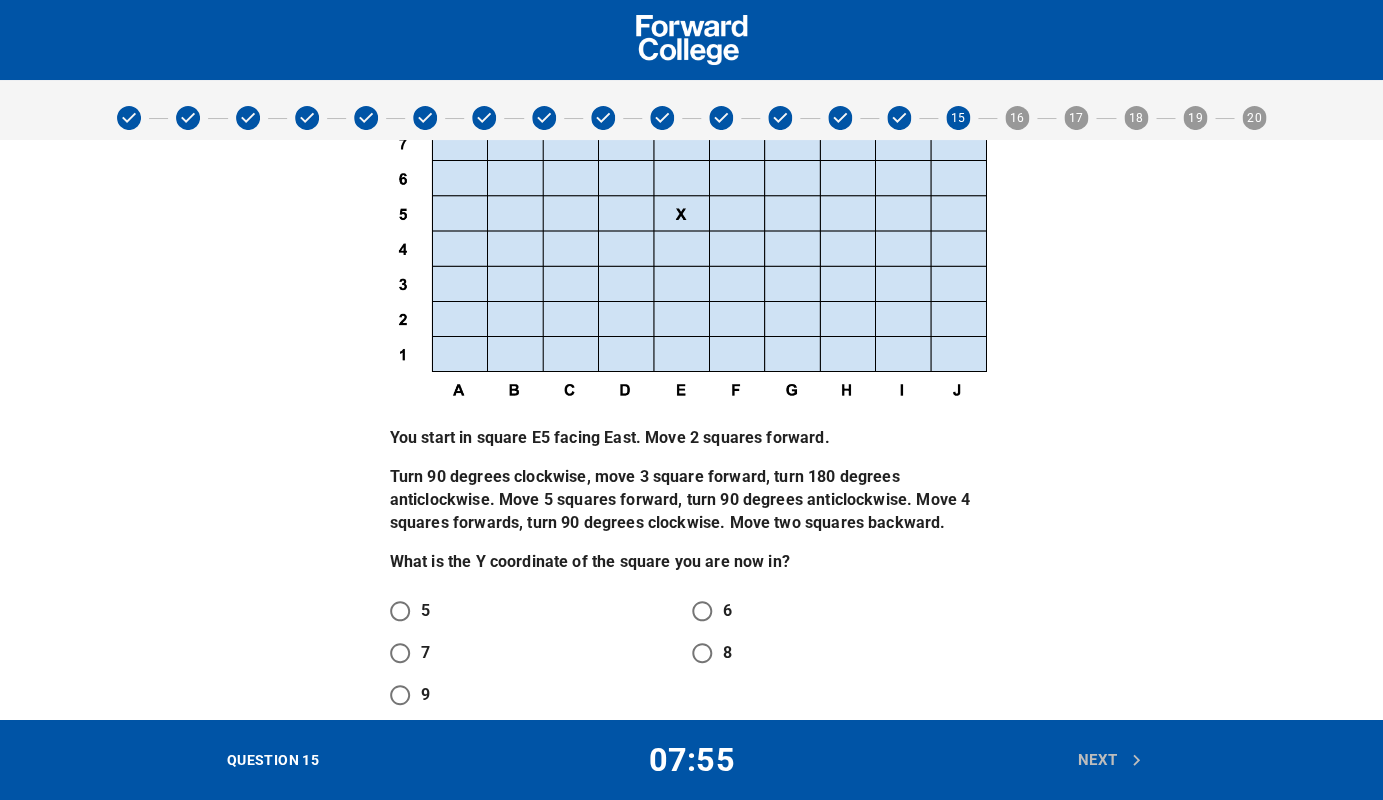 scroll, scrollTop: 148, scrollLeft: 0, axis: vertical 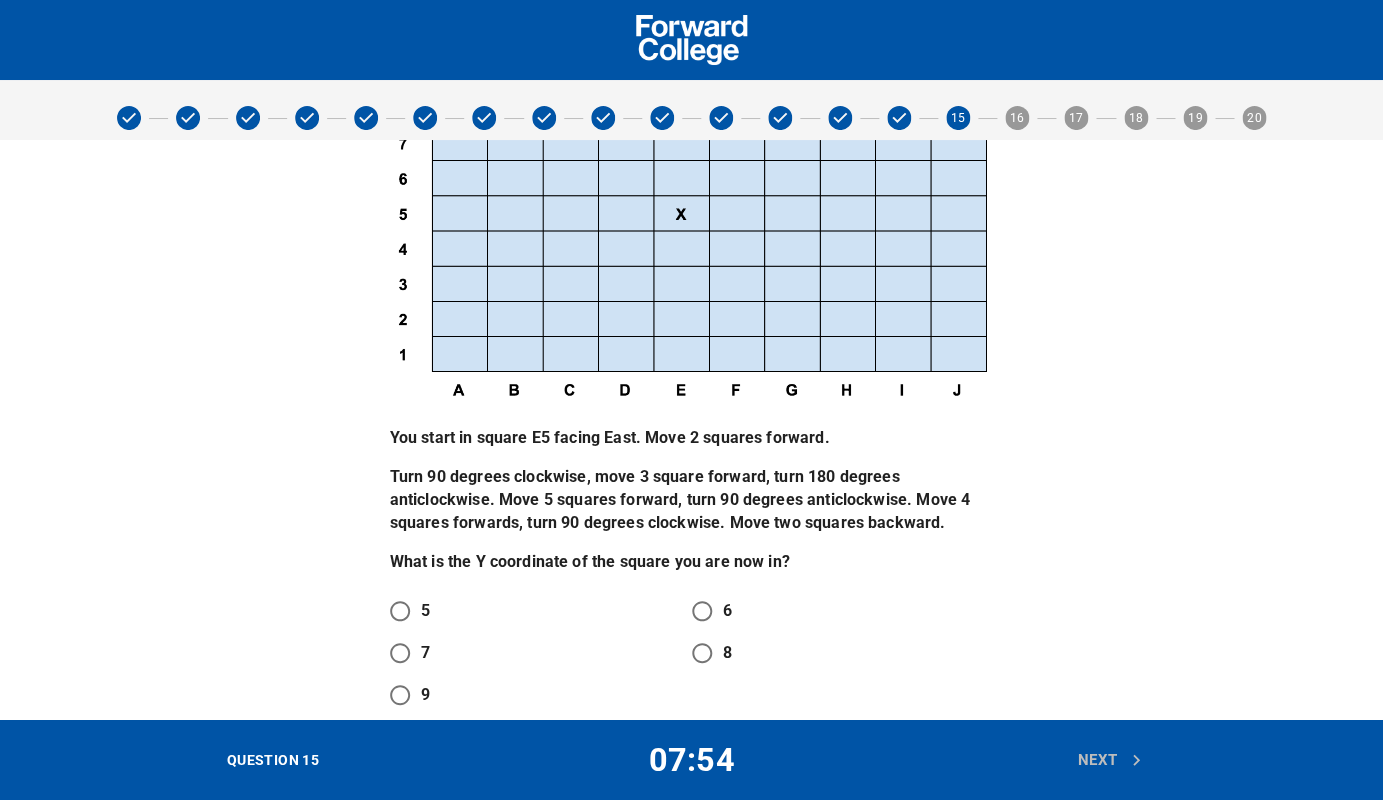 click on "5" at bounding box center (400, 611) 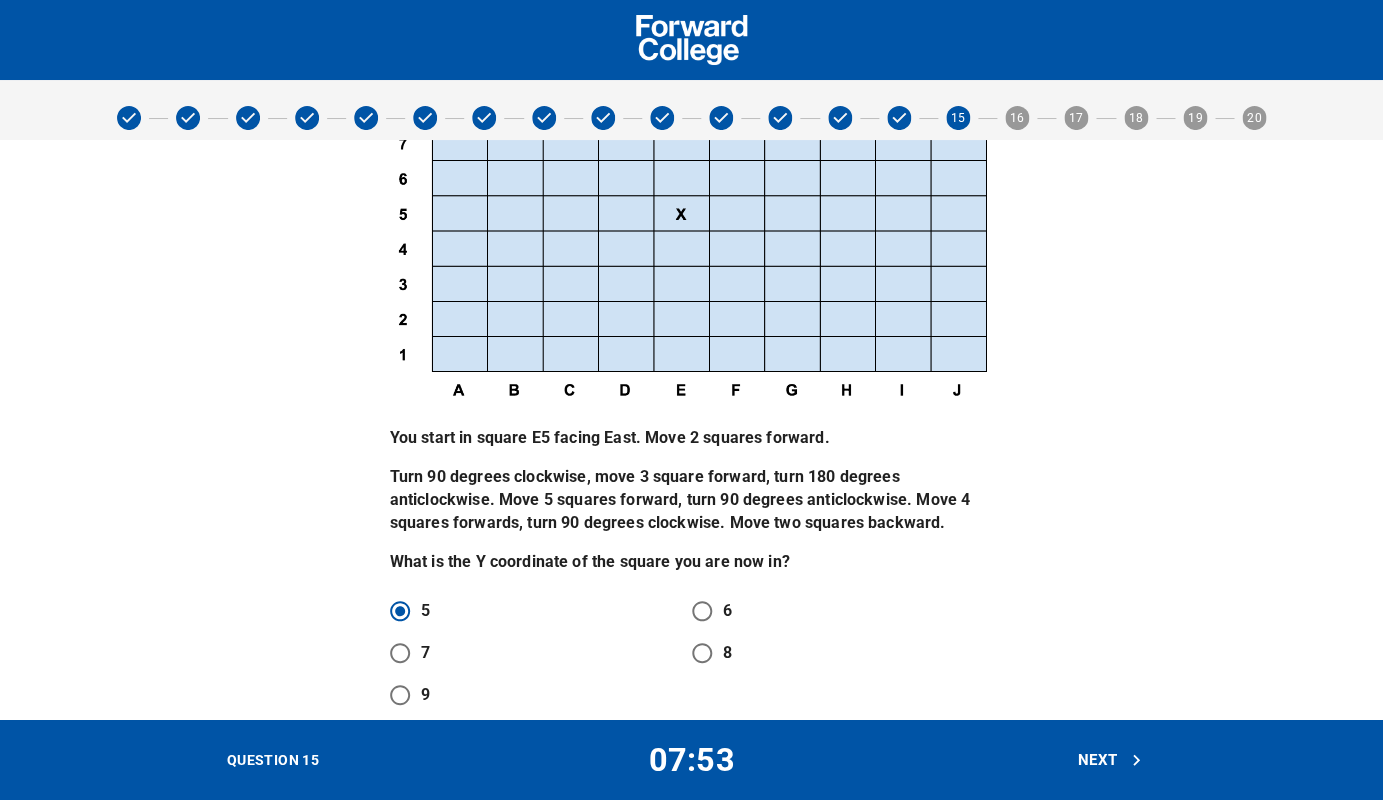 click on "Next" at bounding box center (1110, 760) 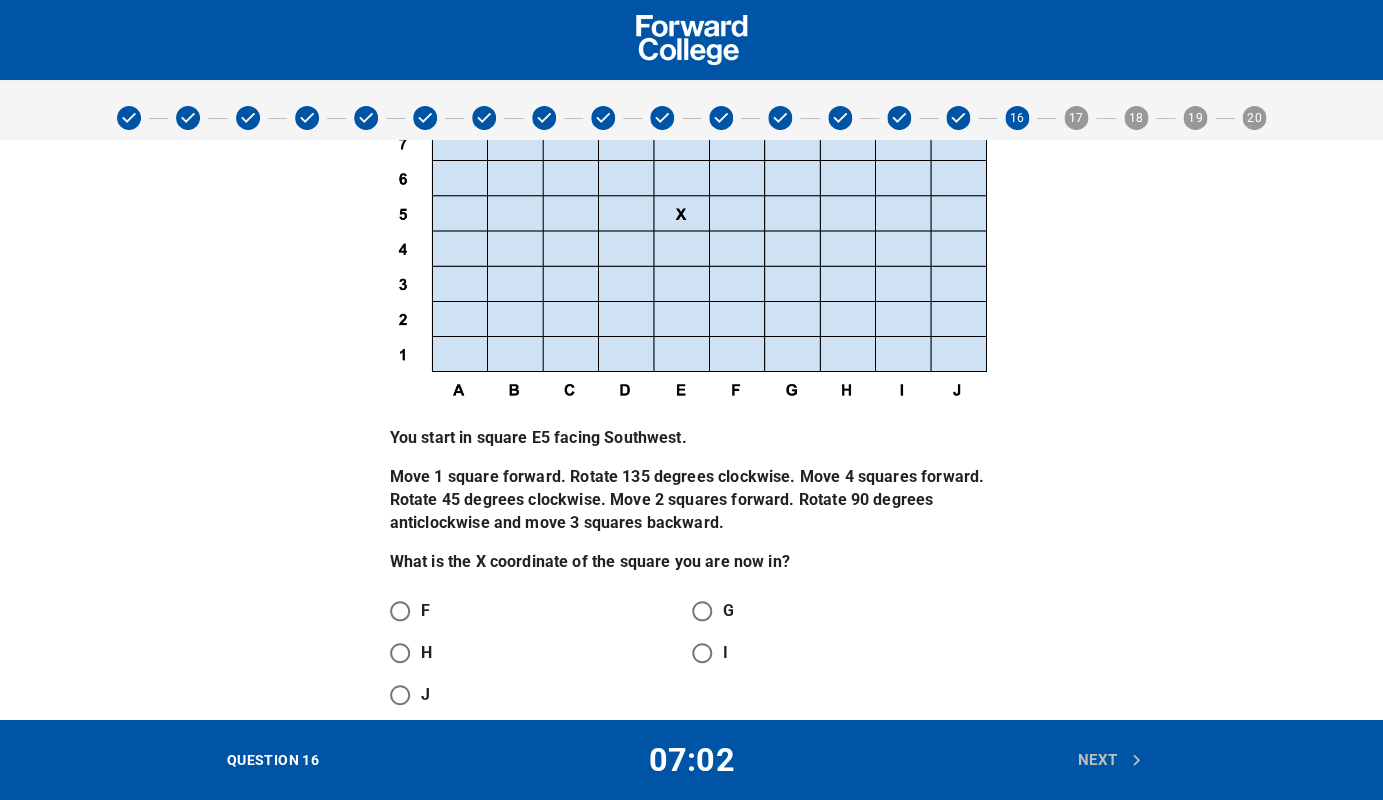 scroll, scrollTop: 148, scrollLeft: 0, axis: vertical 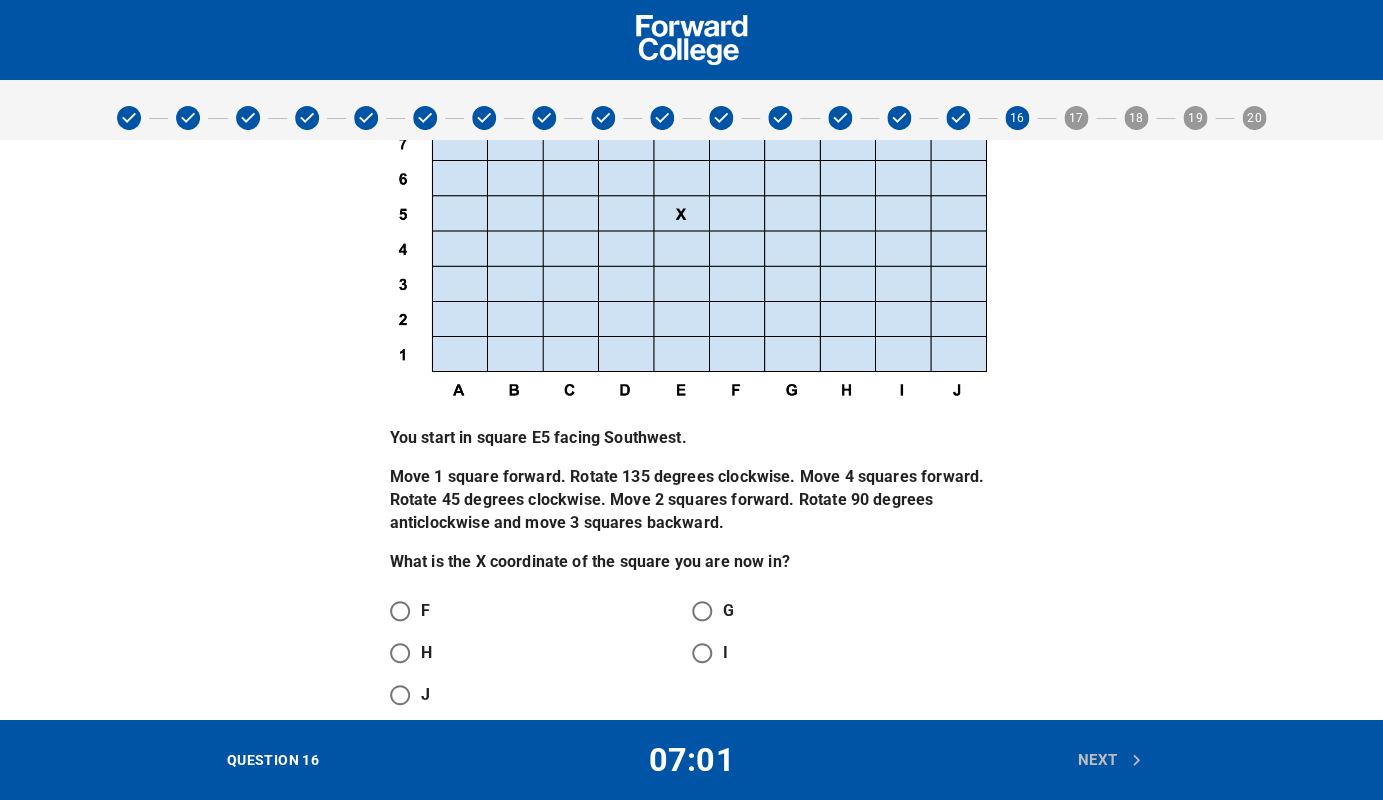 click on "I" at bounding box center [702, 653] 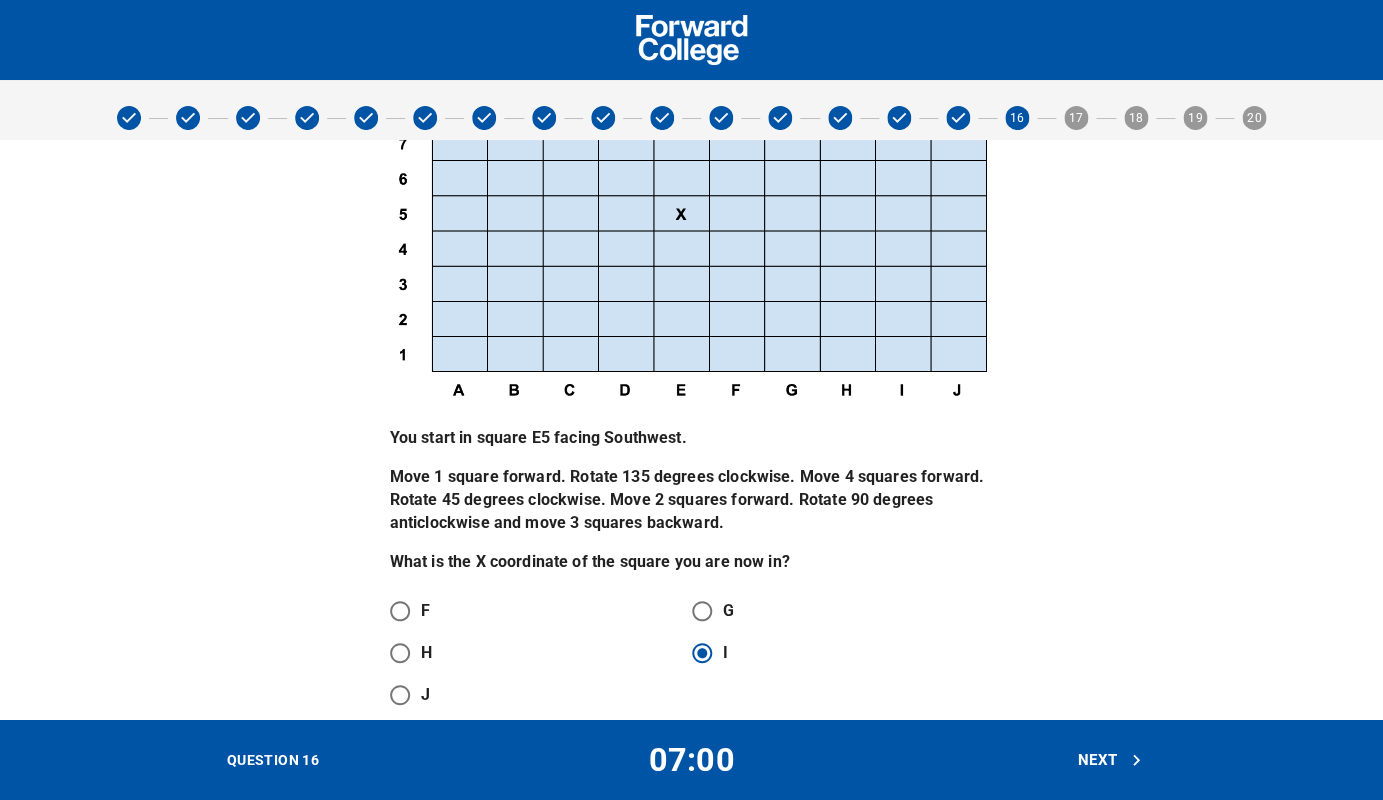 click on "Next" at bounding box center [1110, 760] 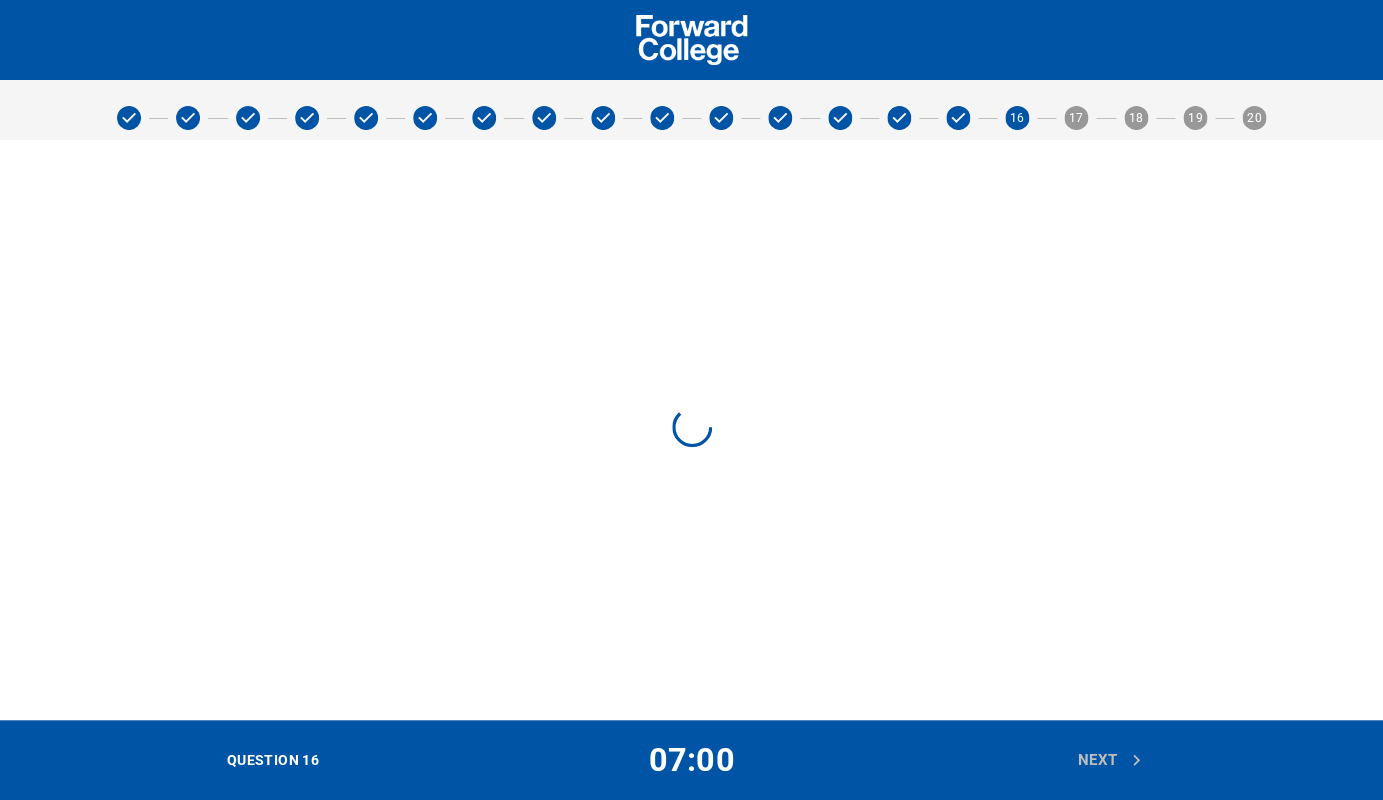 scroll, scrollTop: 0, scrollLeft: 0, axis: both 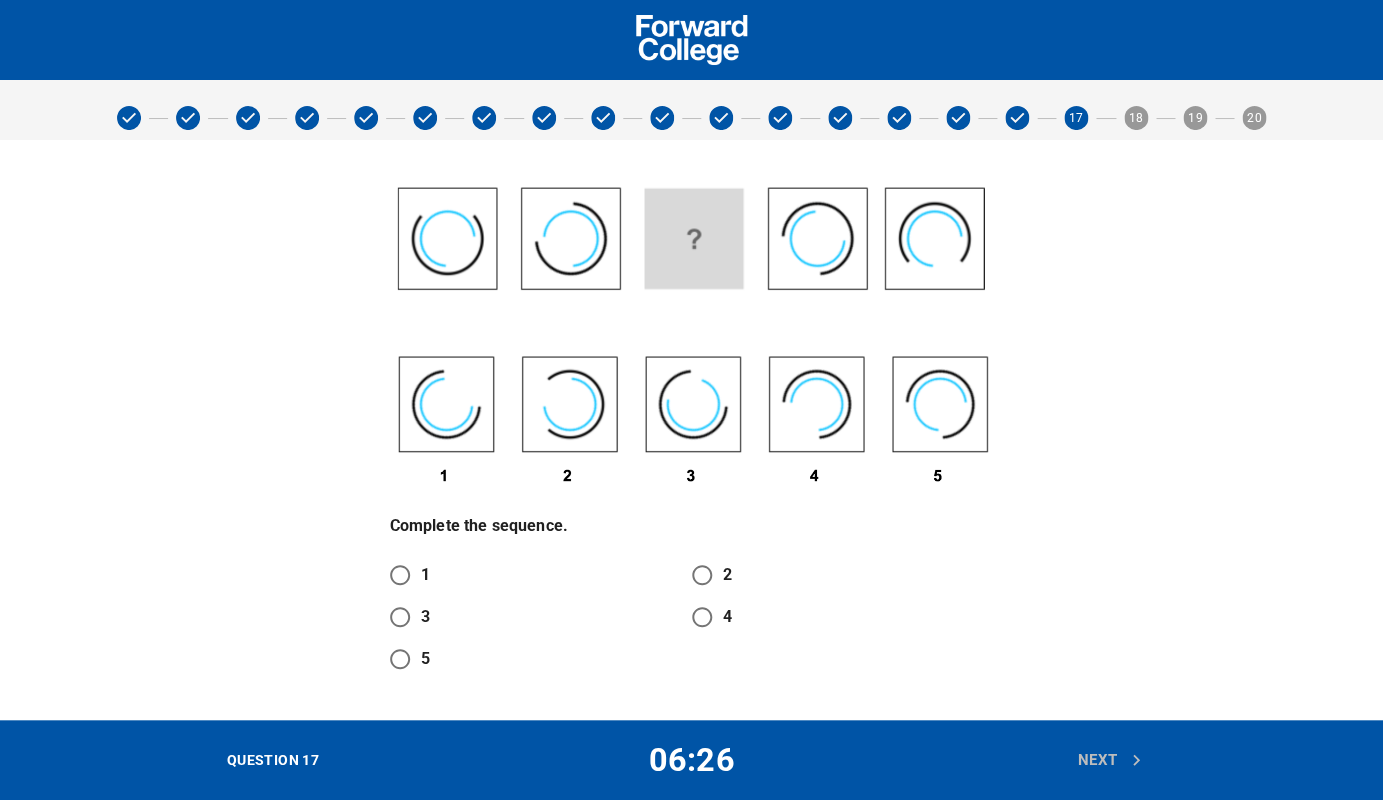 click on "2" at bounding box center [702, 575] 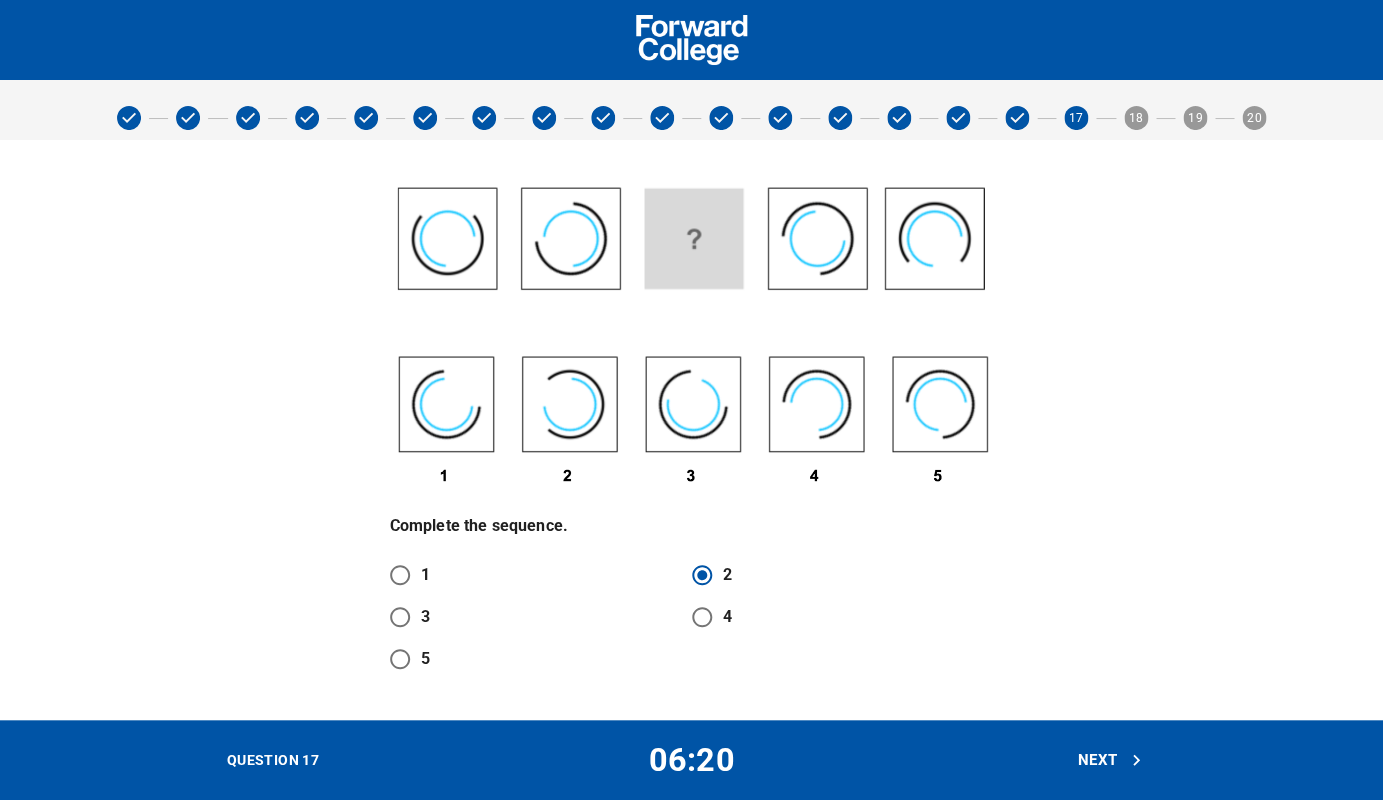 click on "Next" at bounding box center [1110, 760] 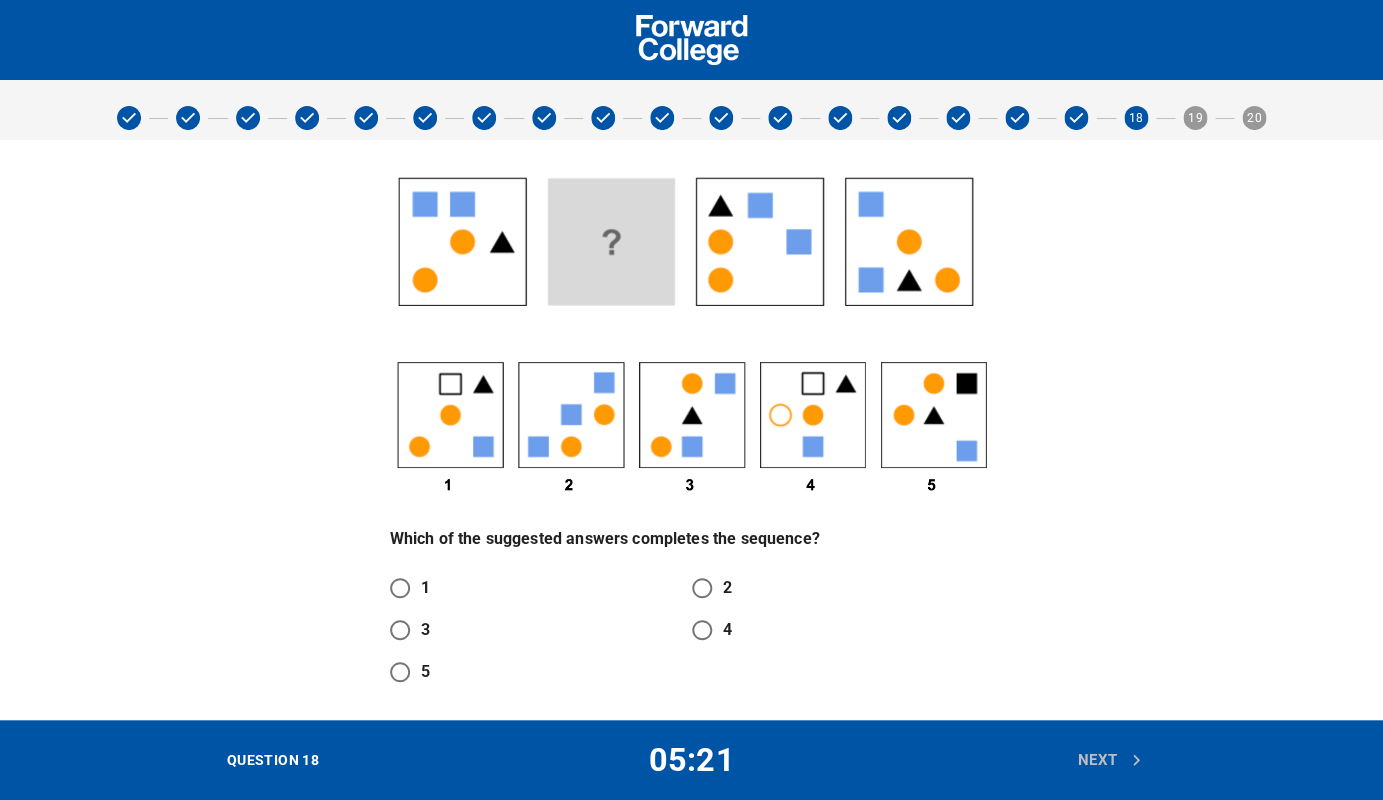 click on "3" at bounding box center [400, 630] 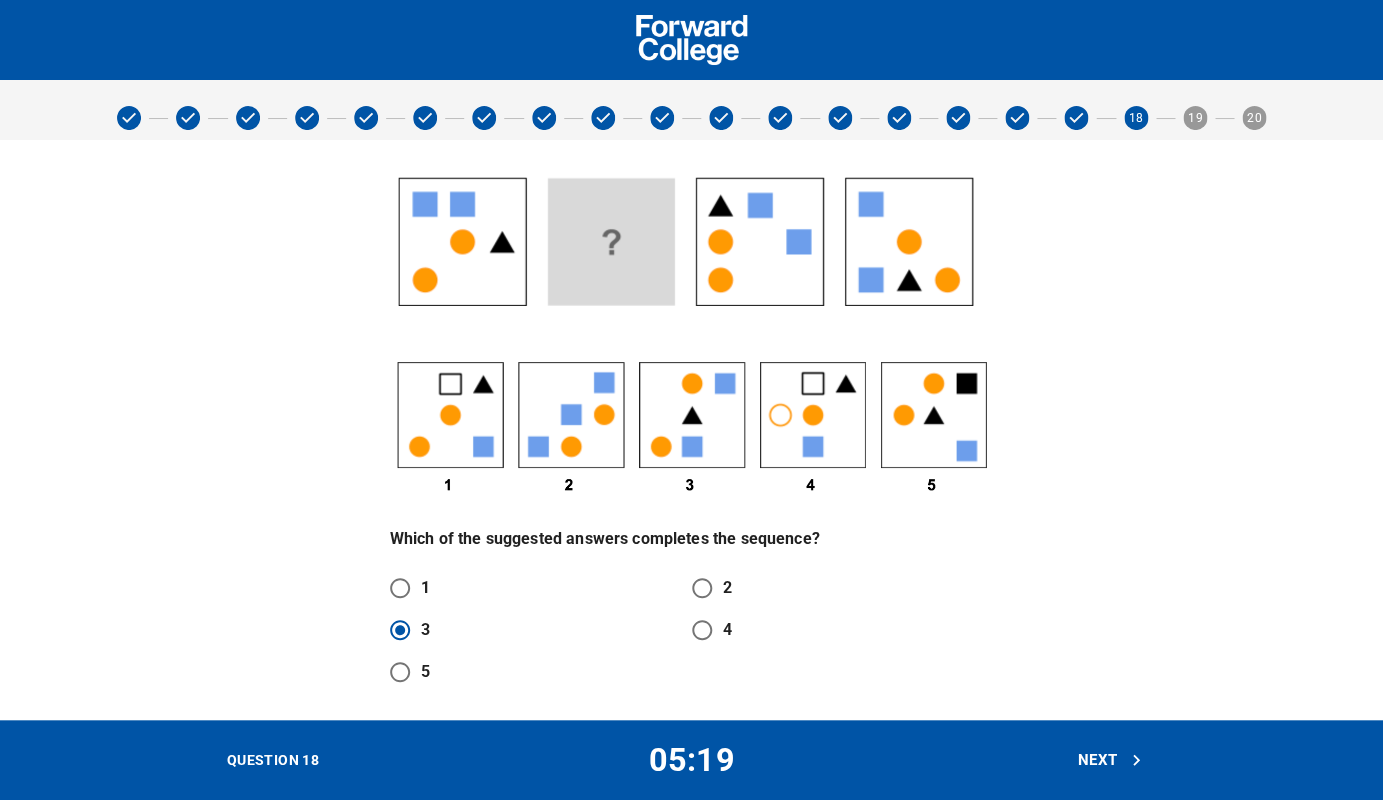 click on "Next" at bounding box center (1110, 760) 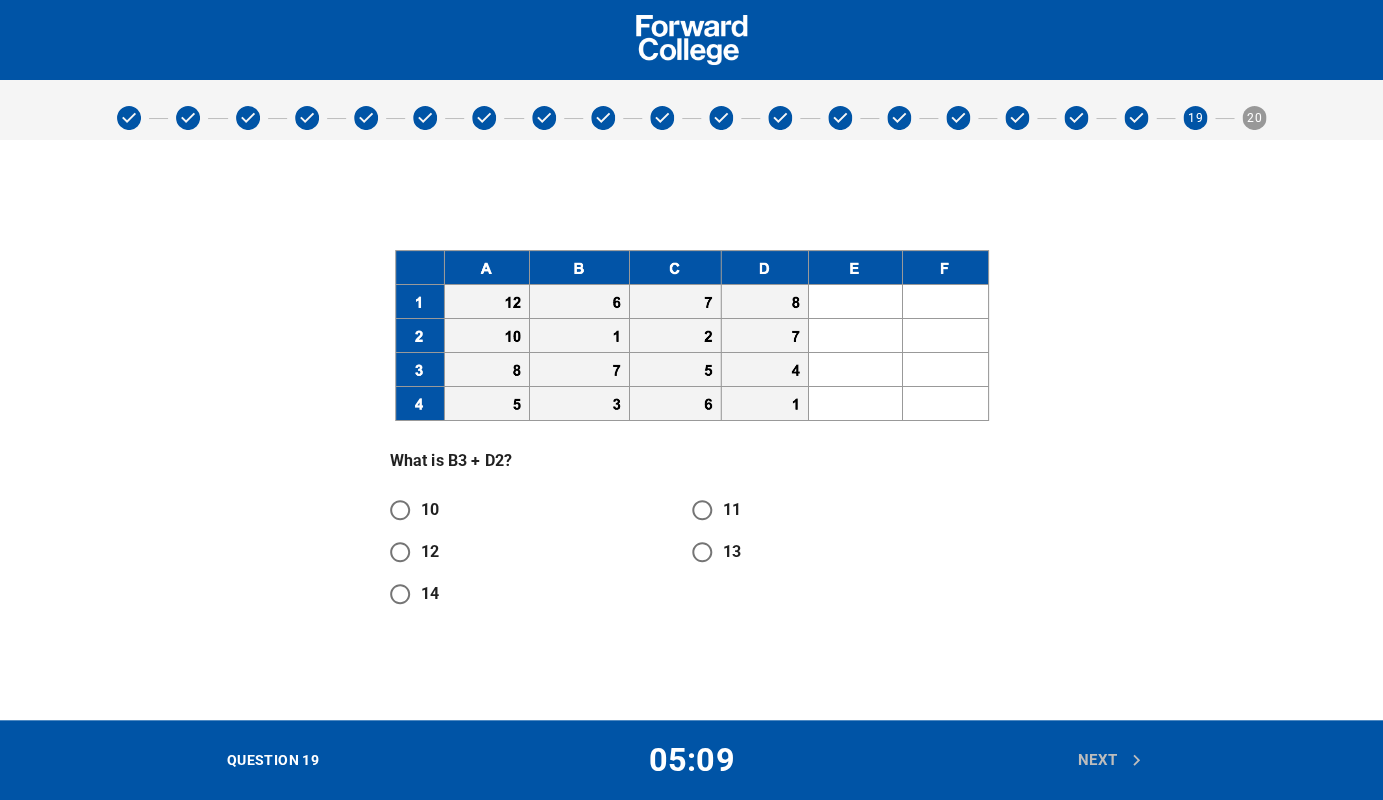 click on "14" at bounding box center [400, 594] 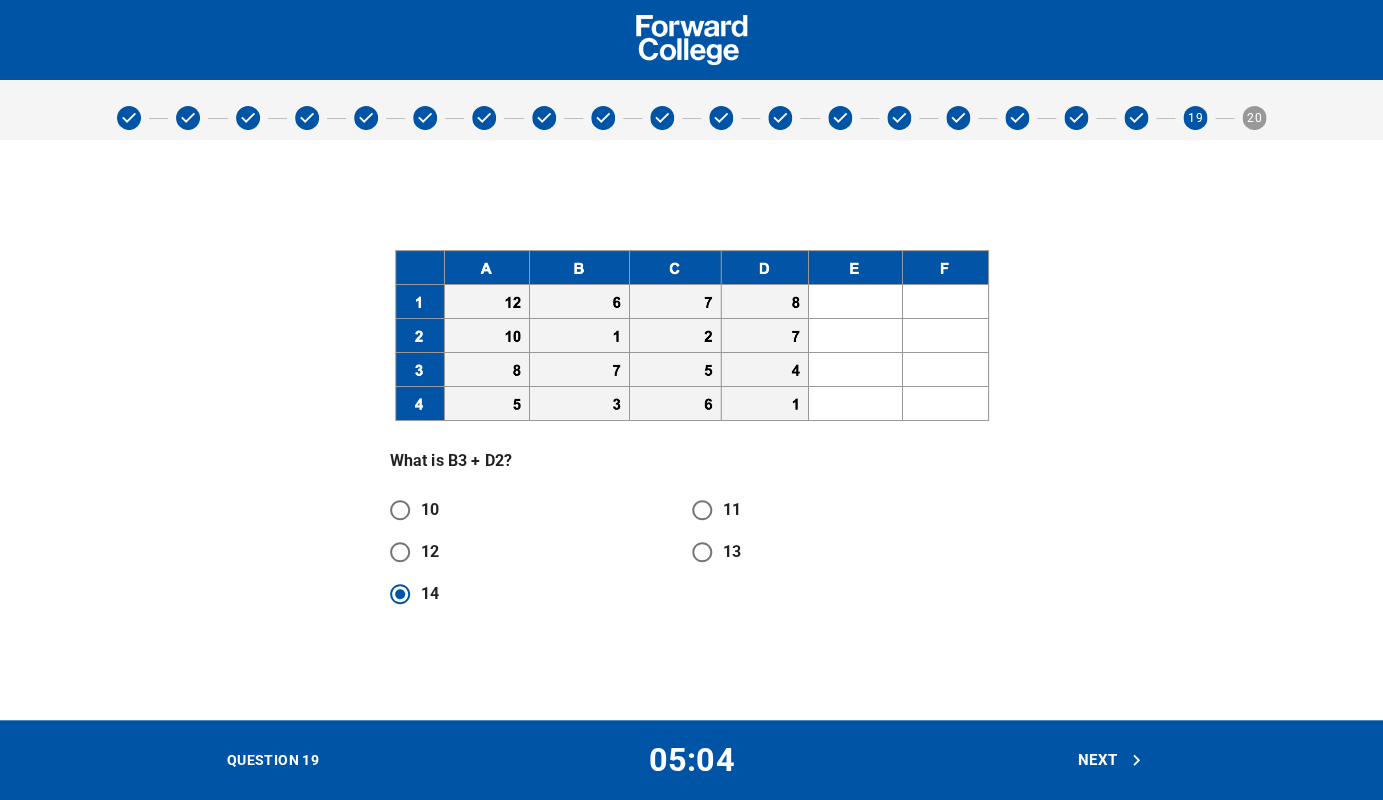 click on "Next" at bounding box center (1110, 760) 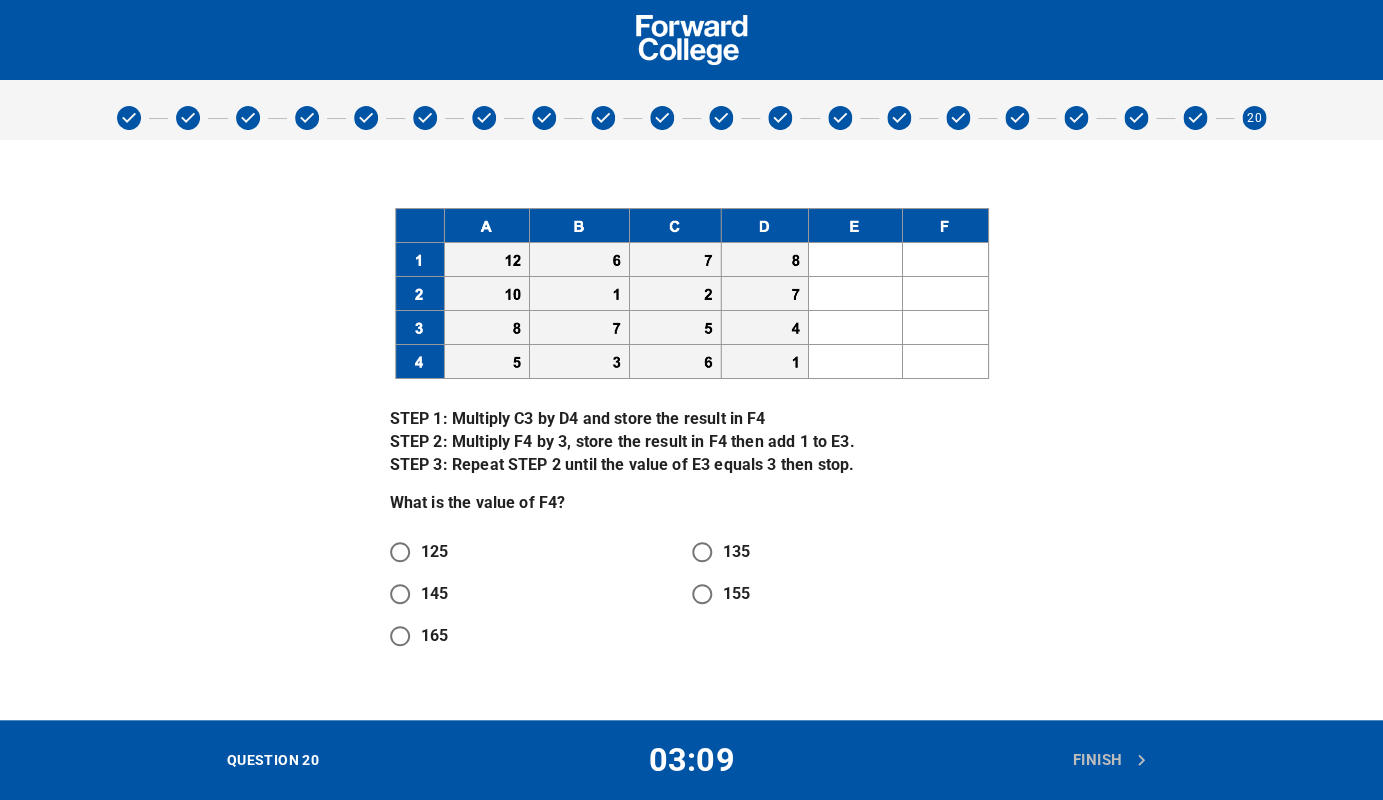 drag, startPoint x: 624, startPoint y: 510, endPoint x: 821, endPoint y: 440, distance: 209.06697 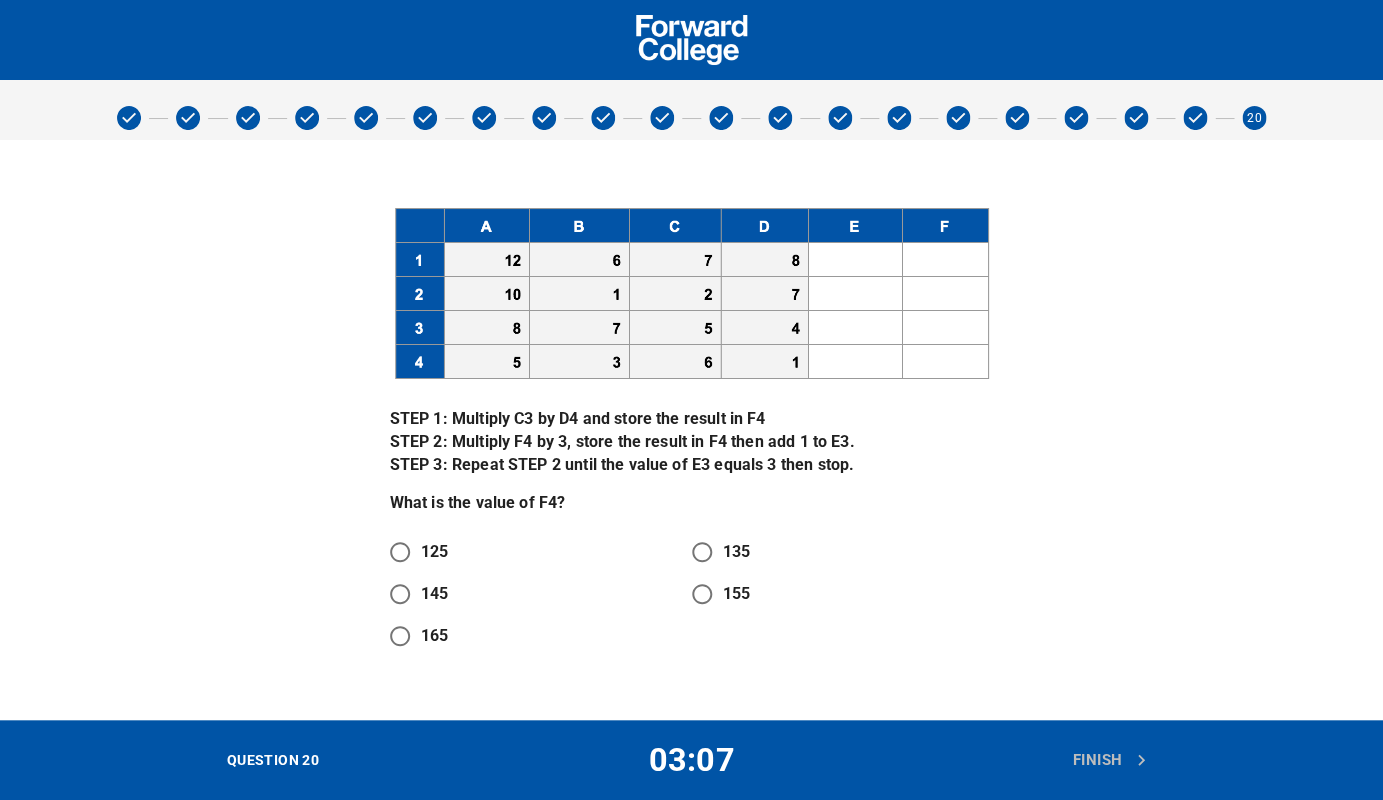 click on "135" at bounding box center [702, 552] 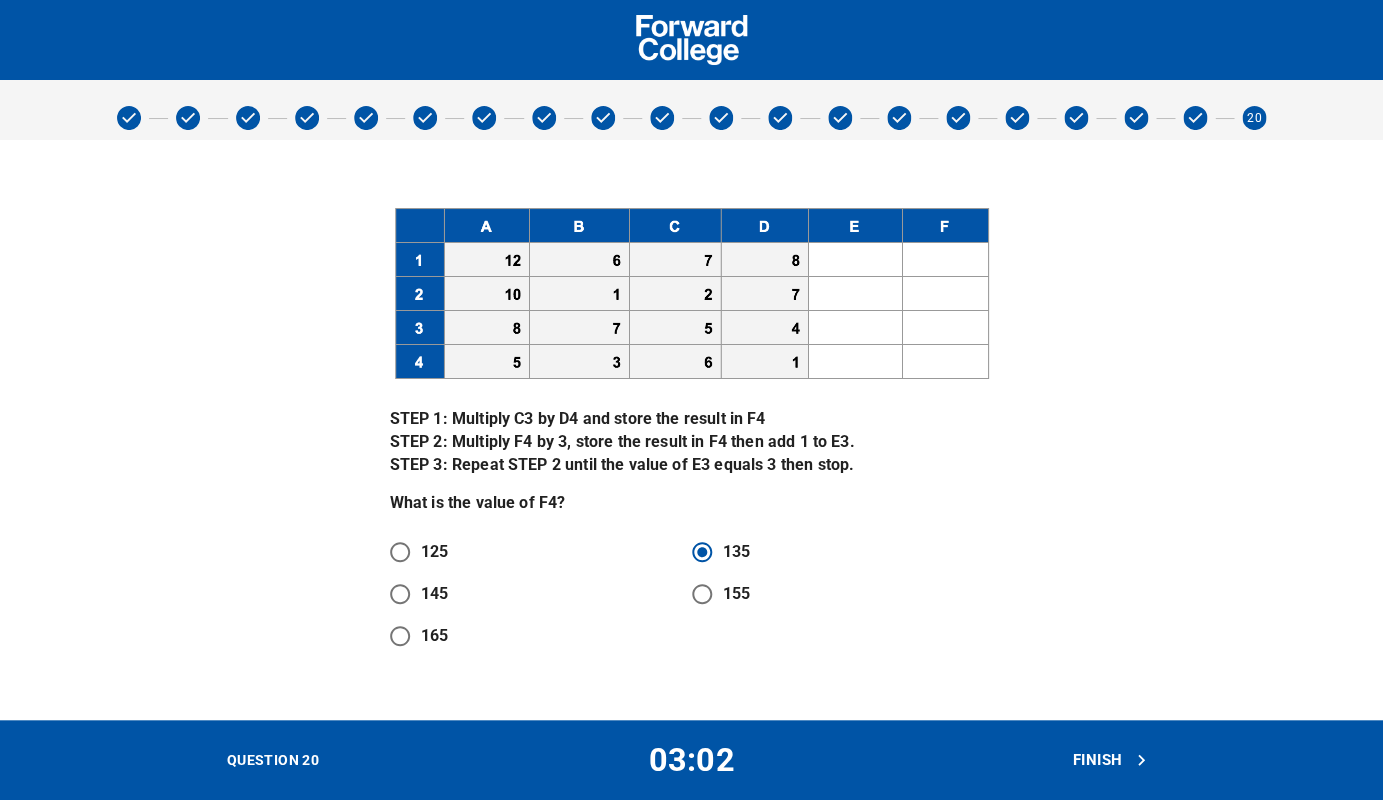 click on "Finish" at bounding box center [1110, 760] 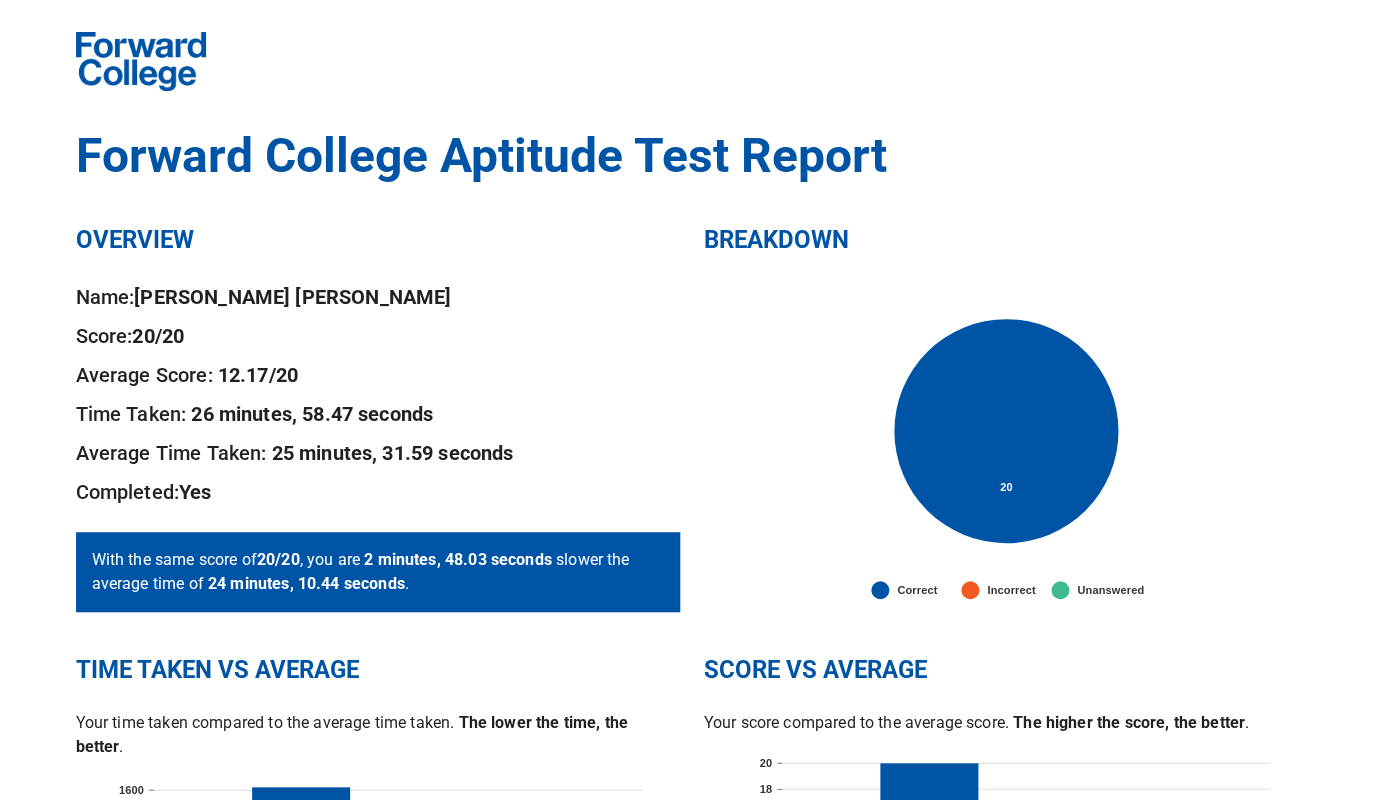 scroll, scrollTop: 0, scrollLeft: 0, axis: both 